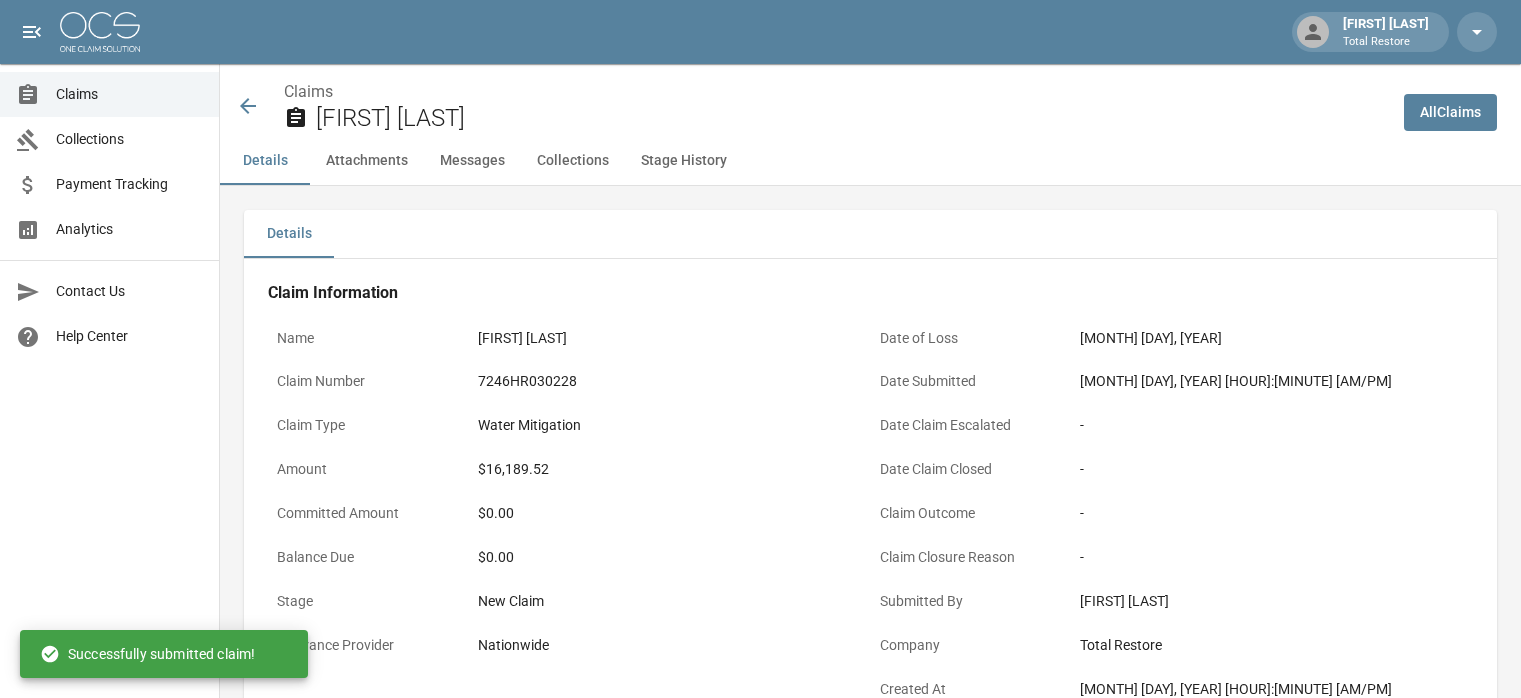 scroll, scrollTop: 0, scrollLeft: 0, axis: both 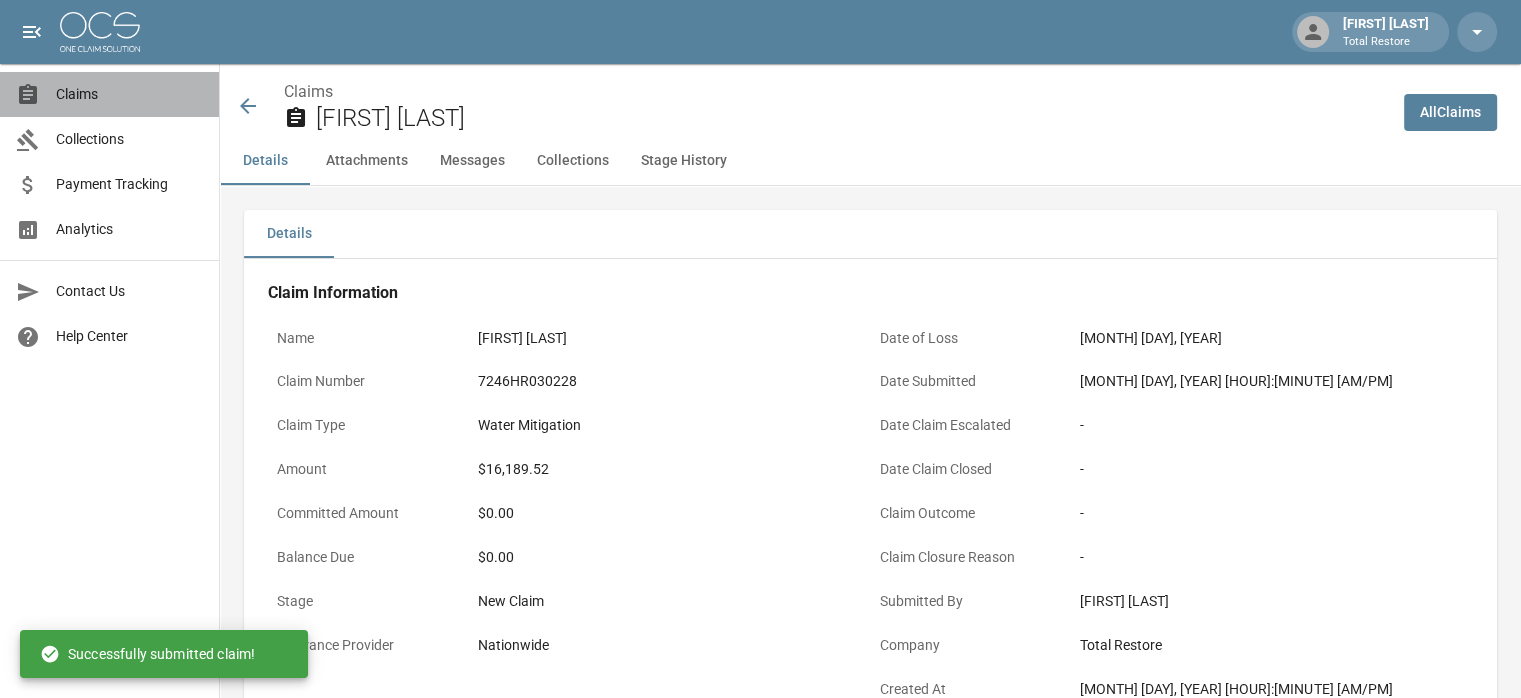 click on "Claims" at bounding box center [129, 94] 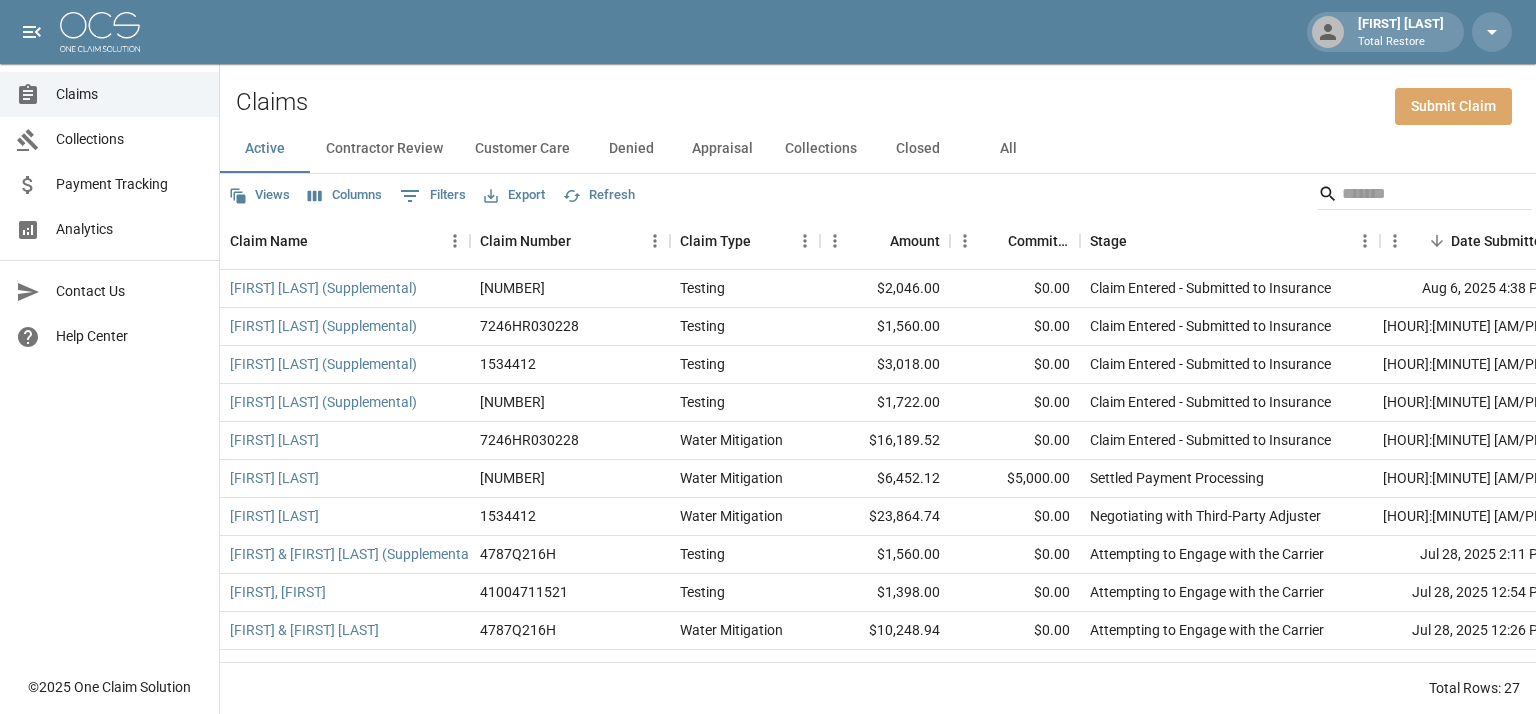 click on "Submit Claim" at bounding box center (1453, 106) 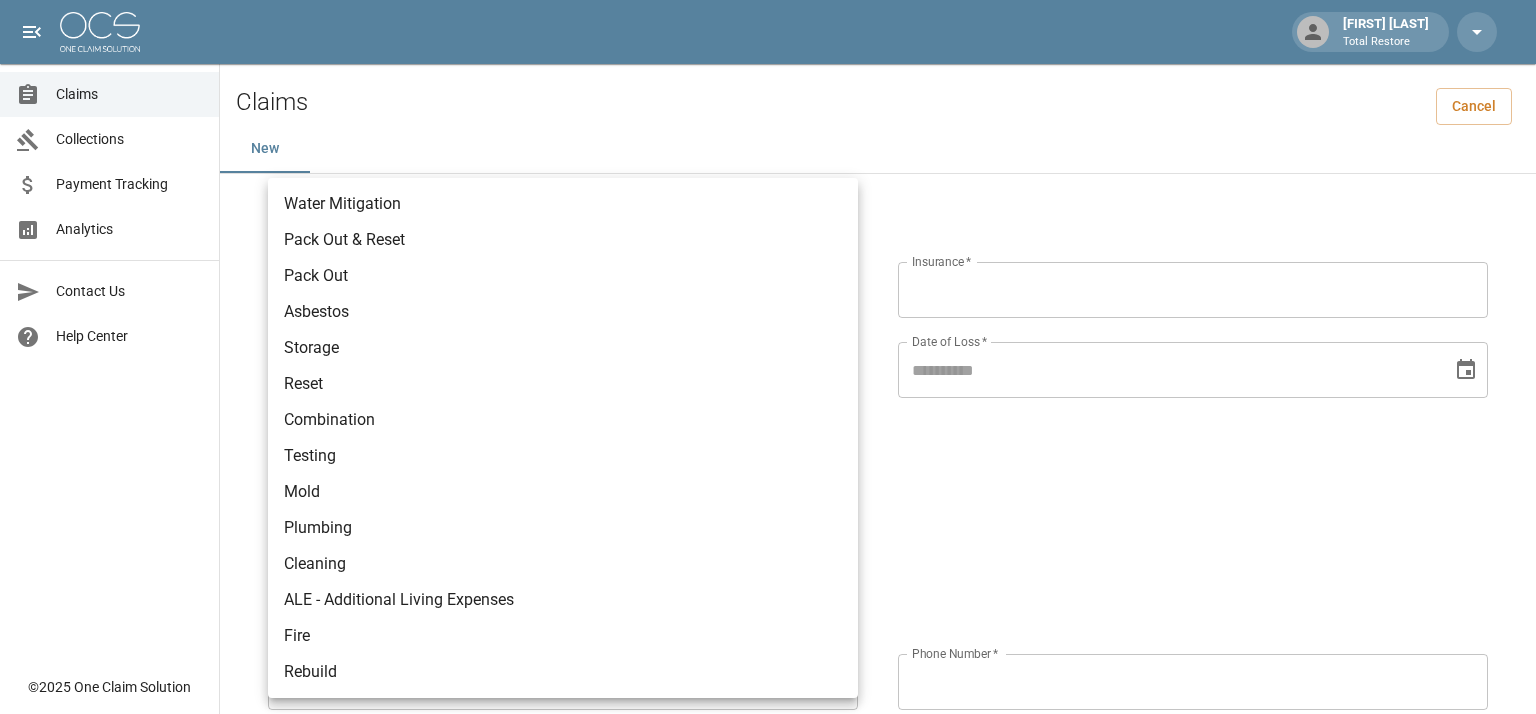 click on "[FIRST] [LAST] Total Restore Claims Collections Payment Tracking Analytics Contact Us Help Center © [YEAR] One Claim Solution Claims Cancel New Claim Information Claim Type   * ​ Claim Type   * Claim Name   * Claim Name   * Claim Number   * Claim Number   * Amount   * Amount   * Insurance   * Insurance   * Date of Loss   * Date of Loss   * Insured's Information Property Owner   * Property Owner   * Mailing Address   * Mailing Address   * Mailing City   * Mailing City   * Mailing State   * Mailing State   * Mailing Zip   * Mailing Zip   * Phone Number   * Phone Number   * Alt. Phone Number Alt. Phone Number Email Email Documentation Invoice (PDF)* ​ Upload file(s) Invoice (PDF)* Work Authorization* ​ Upload file(s) Work Authorization* Photo Link Photo Link Paperwork (dry logs, supporting documentation) ​ Upload file(s) Paperwork (dry logs, supporting documentation) Testing ​ Upload file(s) Testing Photos (PDF) ​ Upload file(s) * ​ Mold" at bounding box center [768, 836] 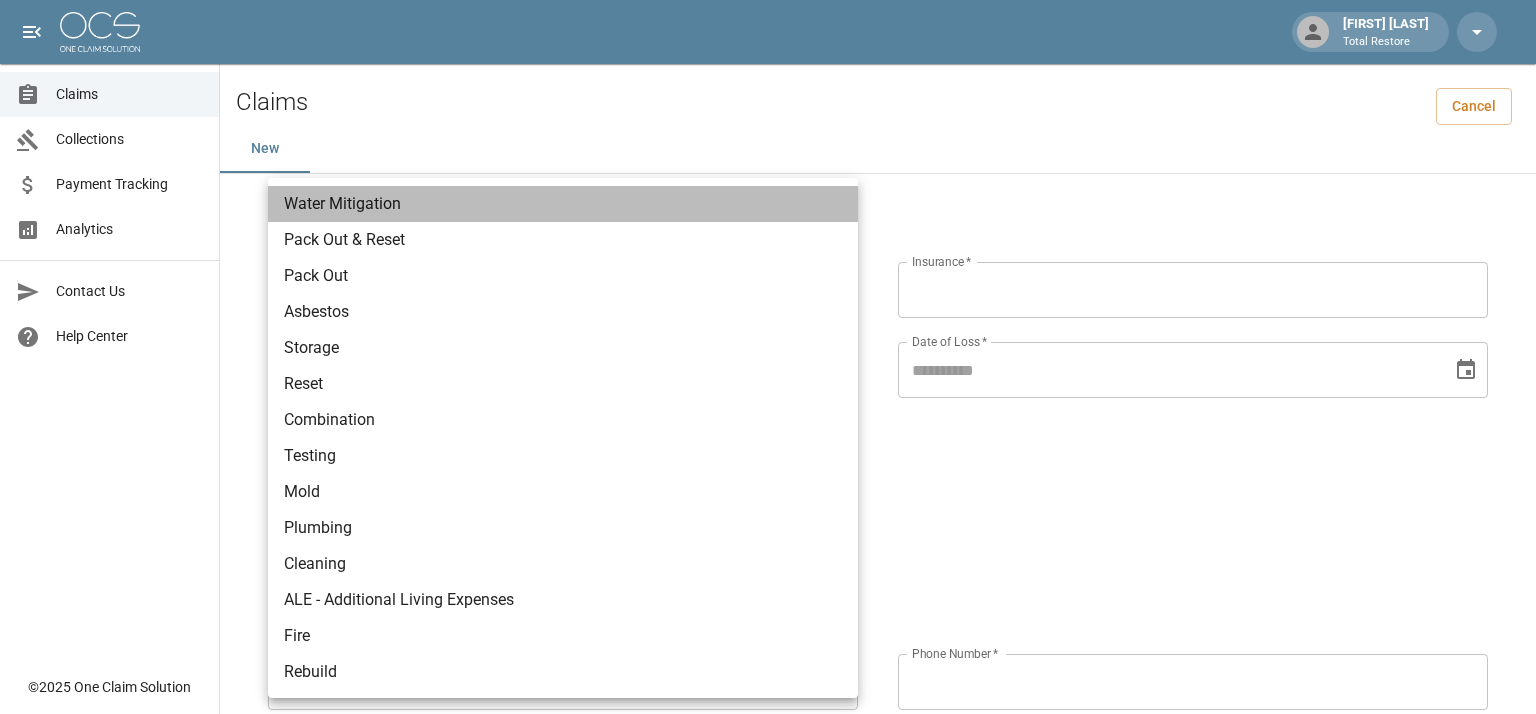 click on "Water Mitigation" at bounding box center [563, 204] 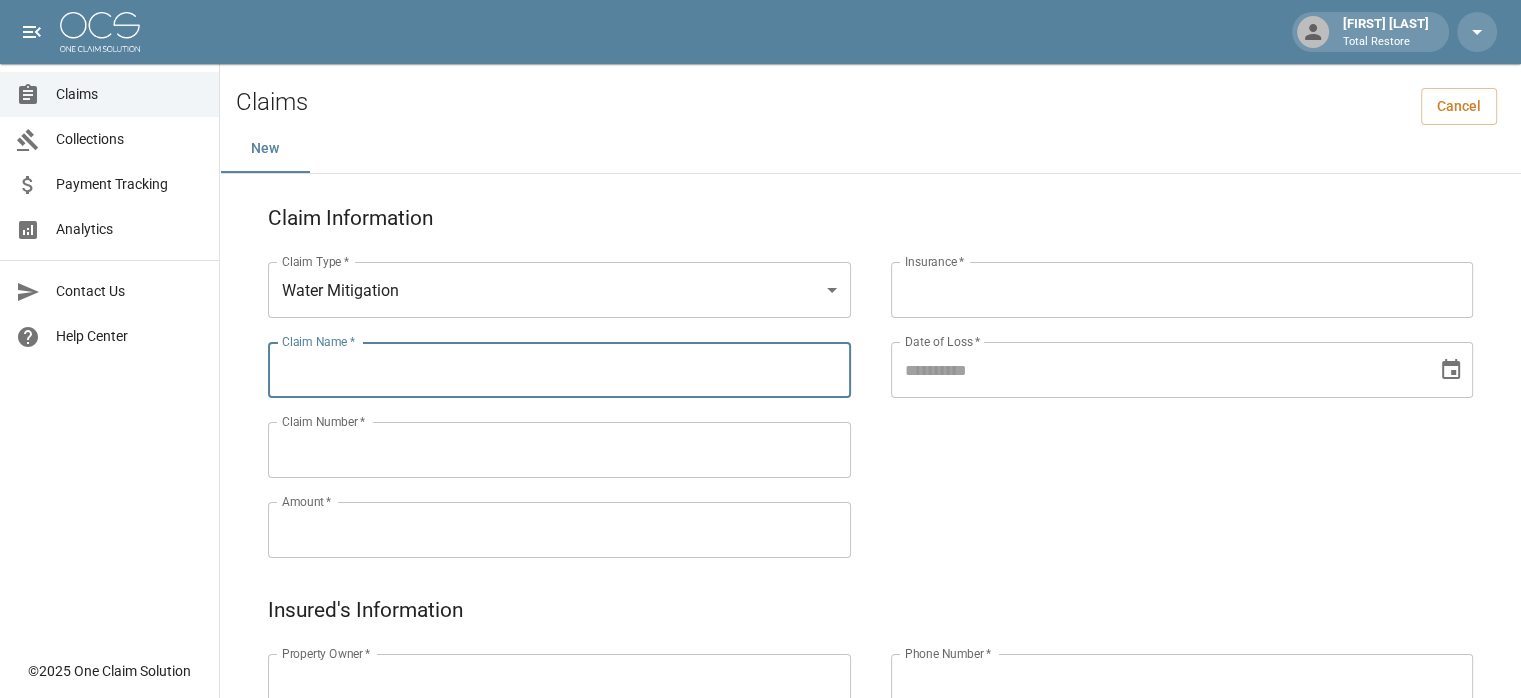 click on "Claim Name   *" at bounding box center [559, 370] 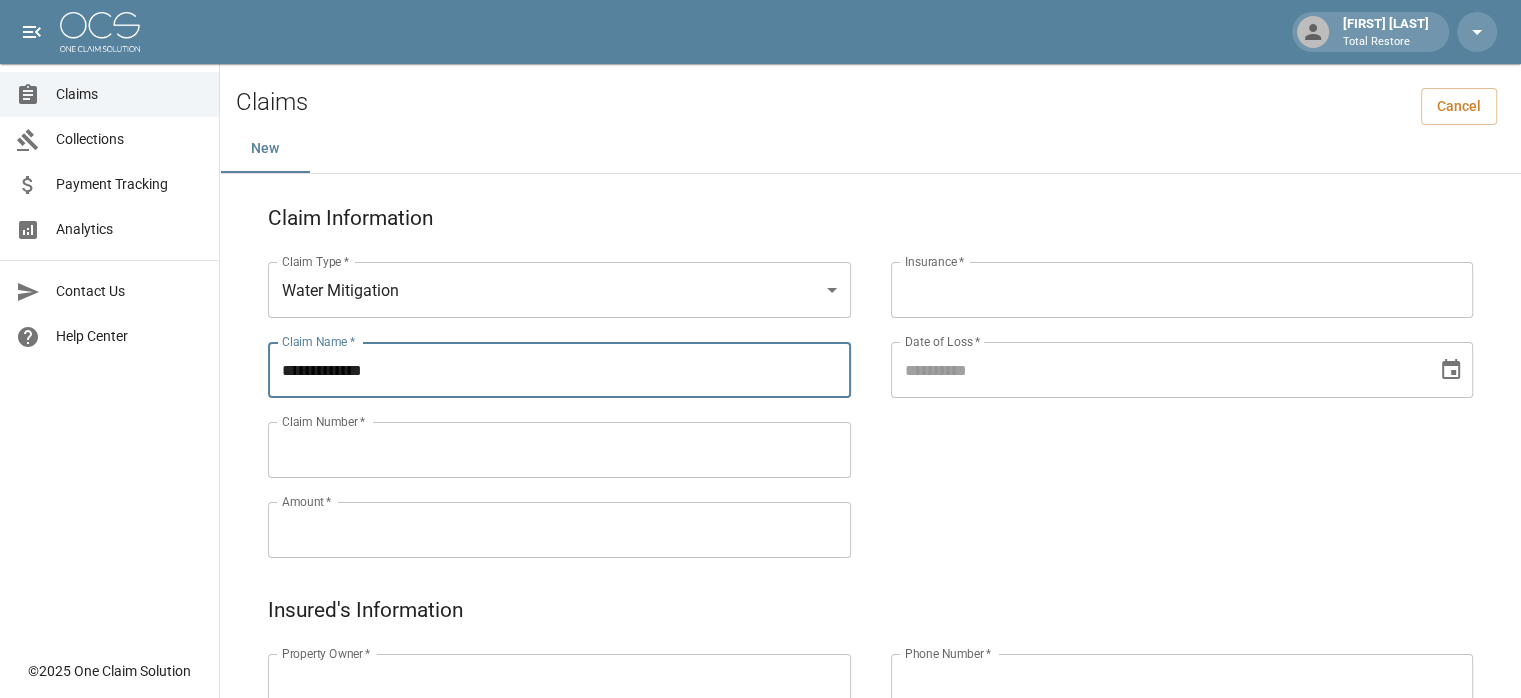 type on "**********" 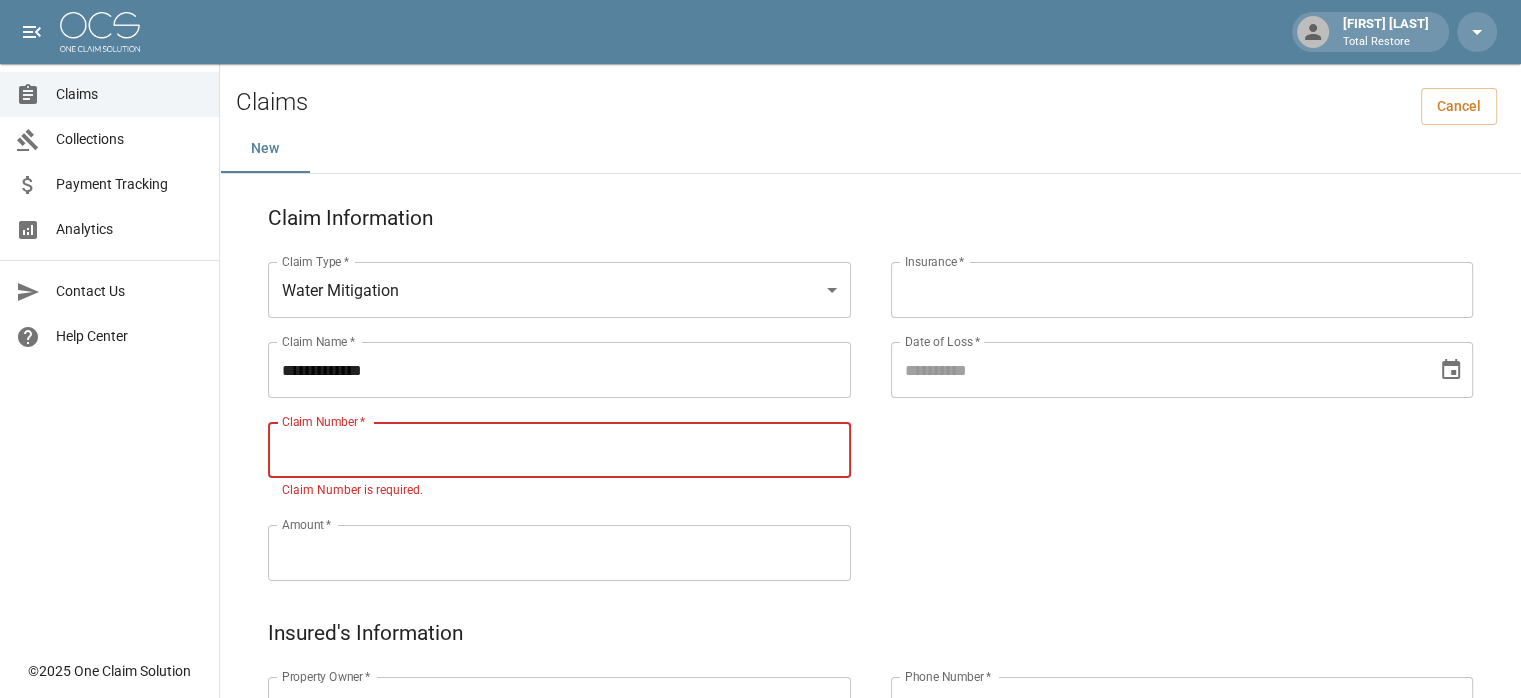paste on "*********" 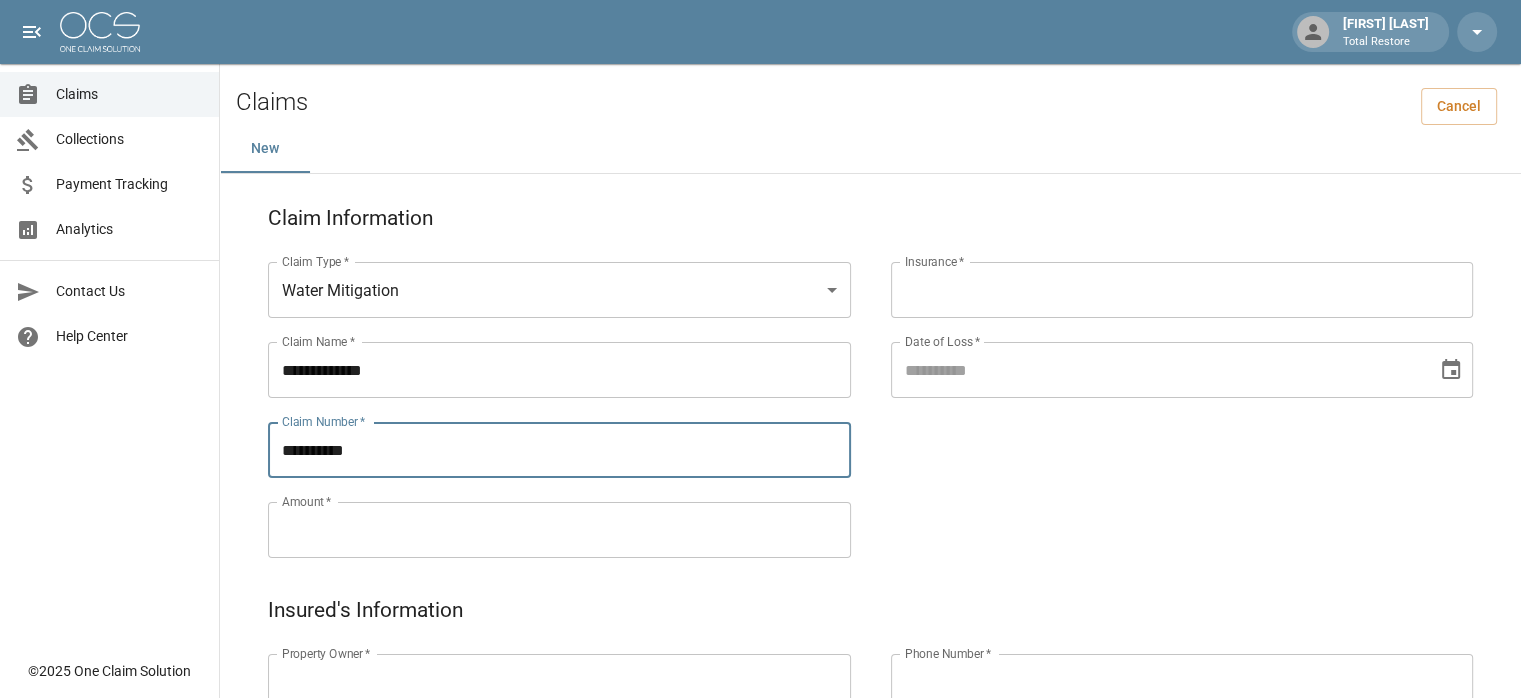 click on "*********" at bounding box center (559, 450) 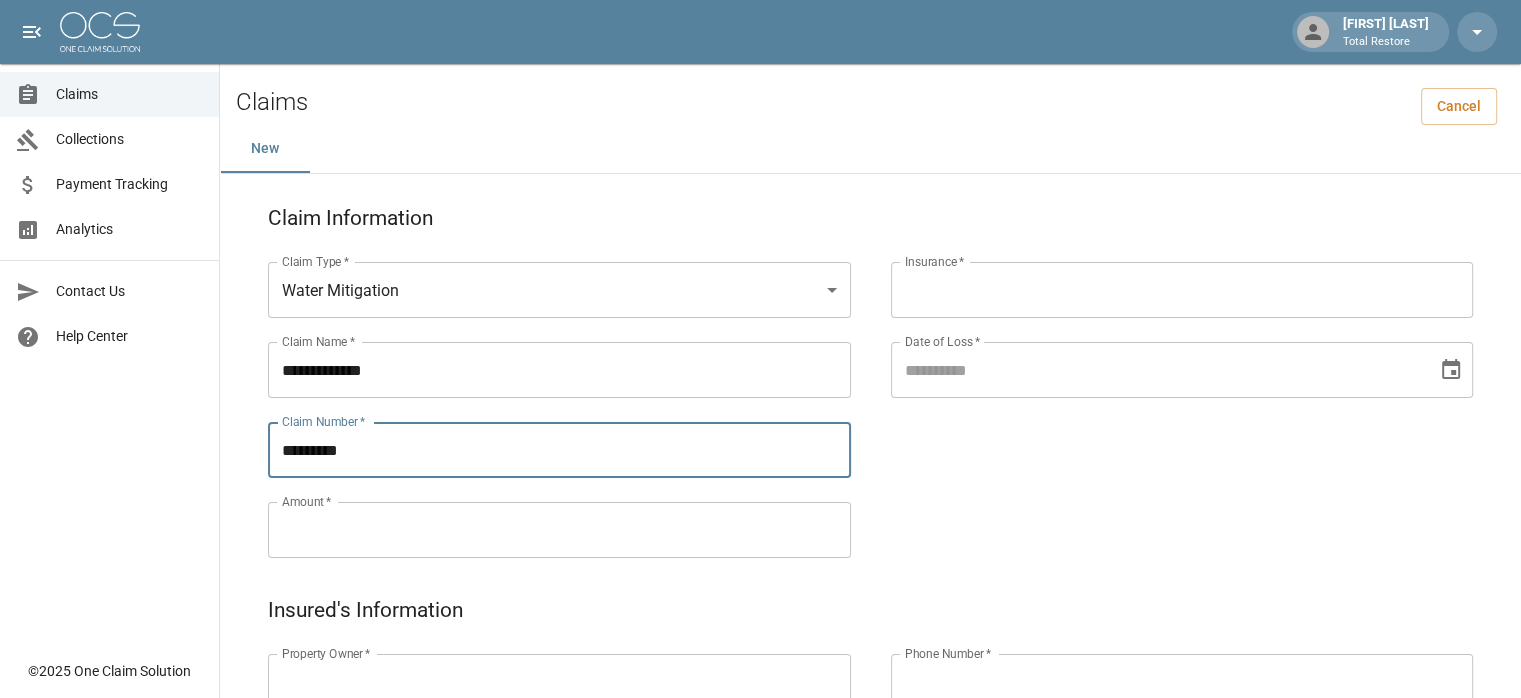 type on "*********" 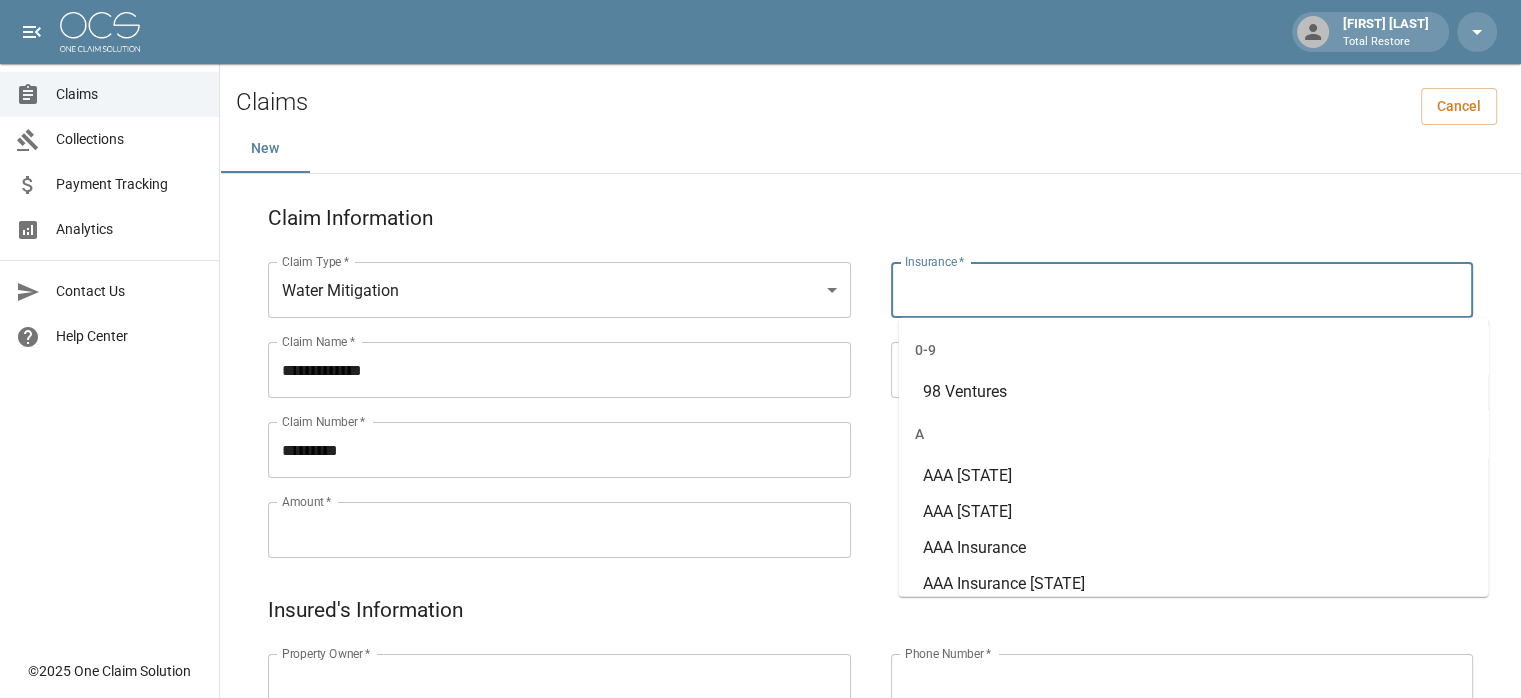 click on "Insurance   *" at bounding box center (1182, 290) 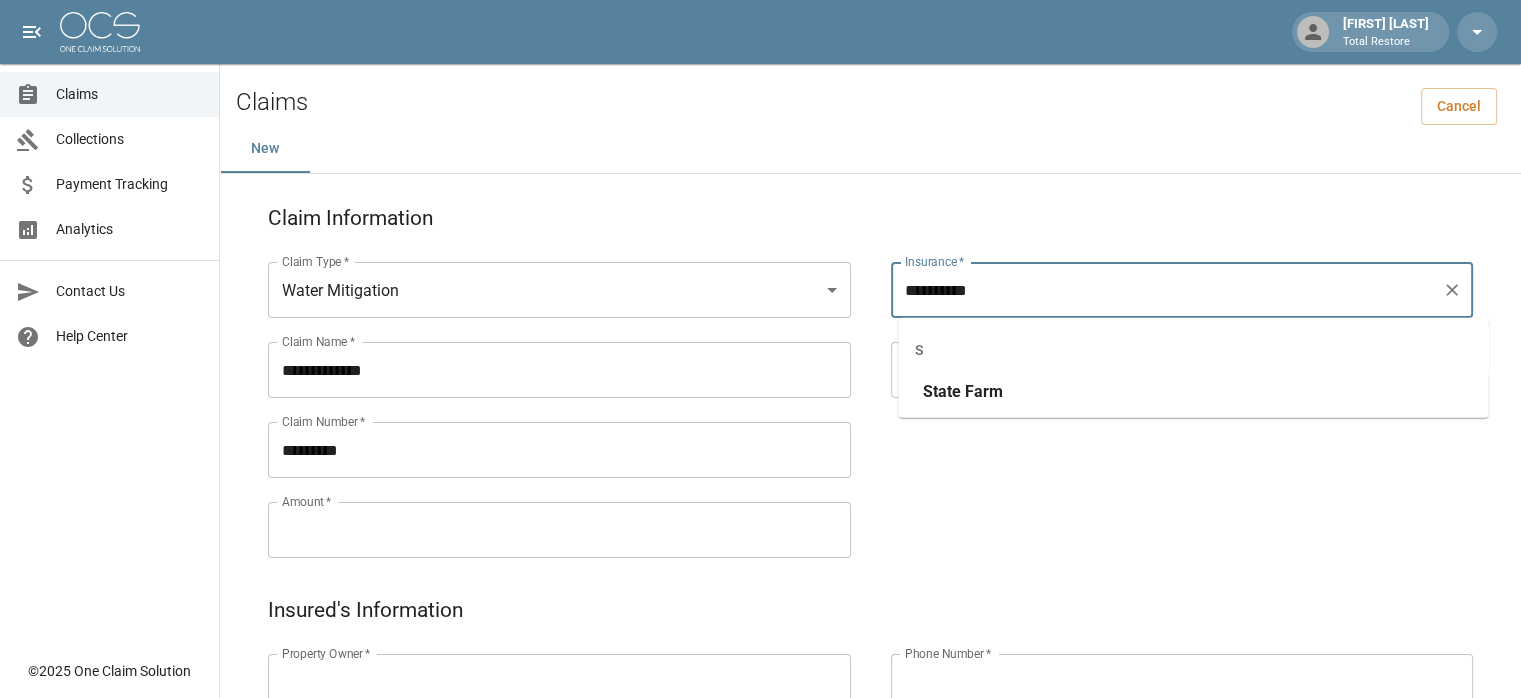 click on "State" at bounding box center (941, 391) 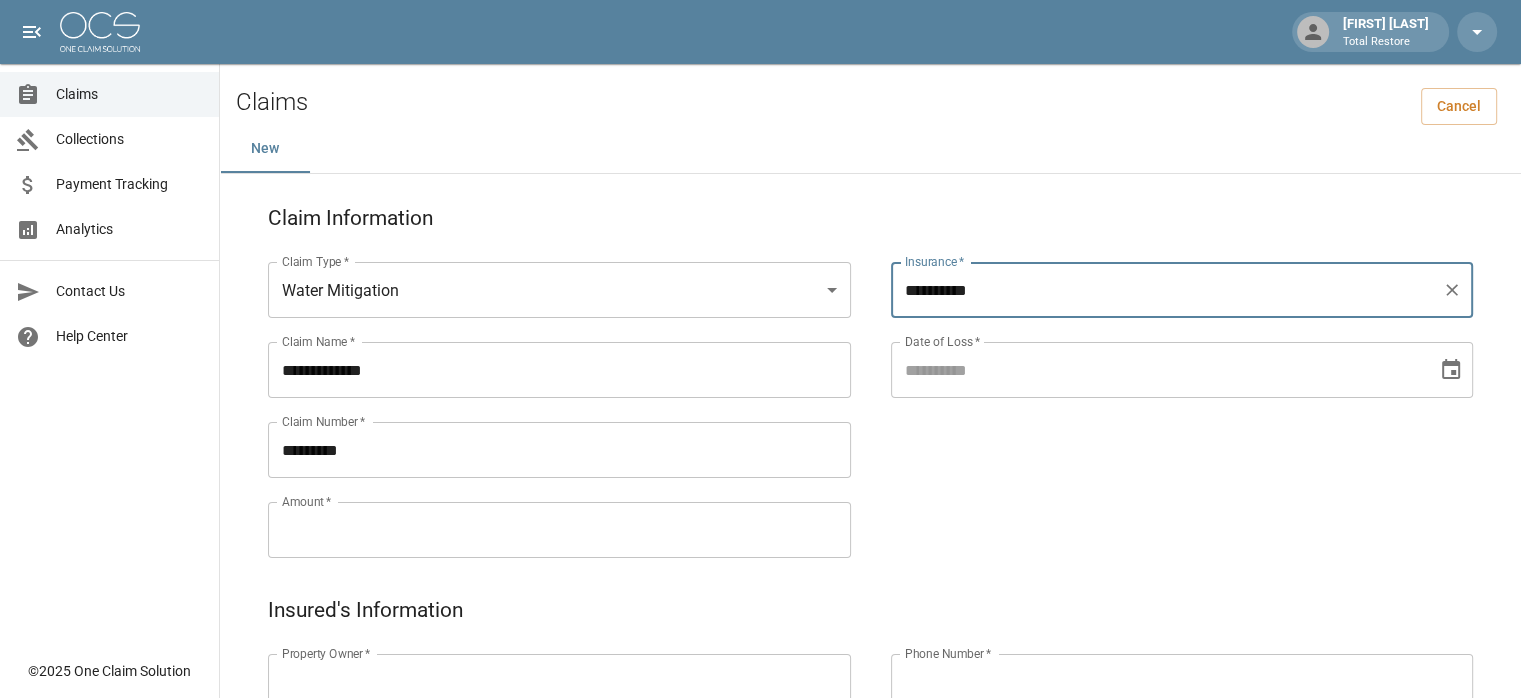 type on "**********" 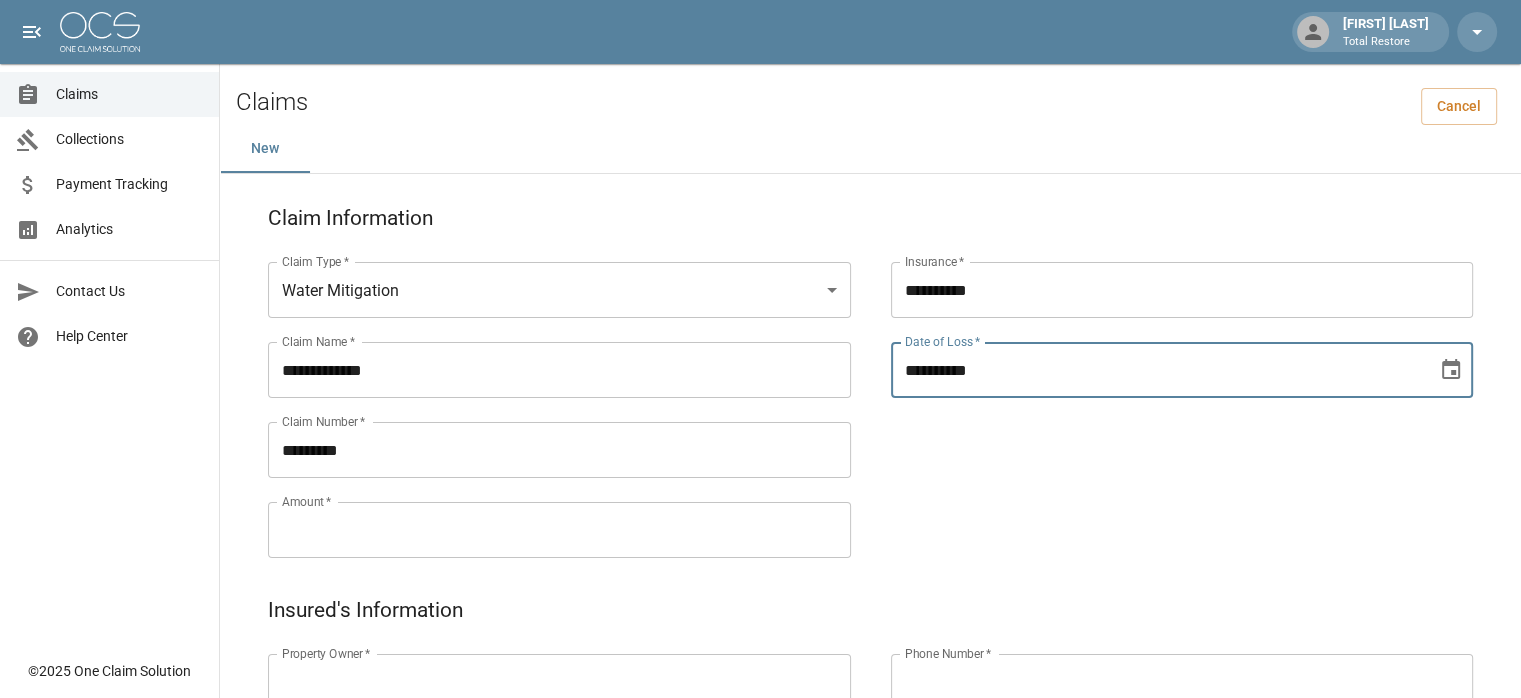 click on "**********" at bounding box center [1157, 370] 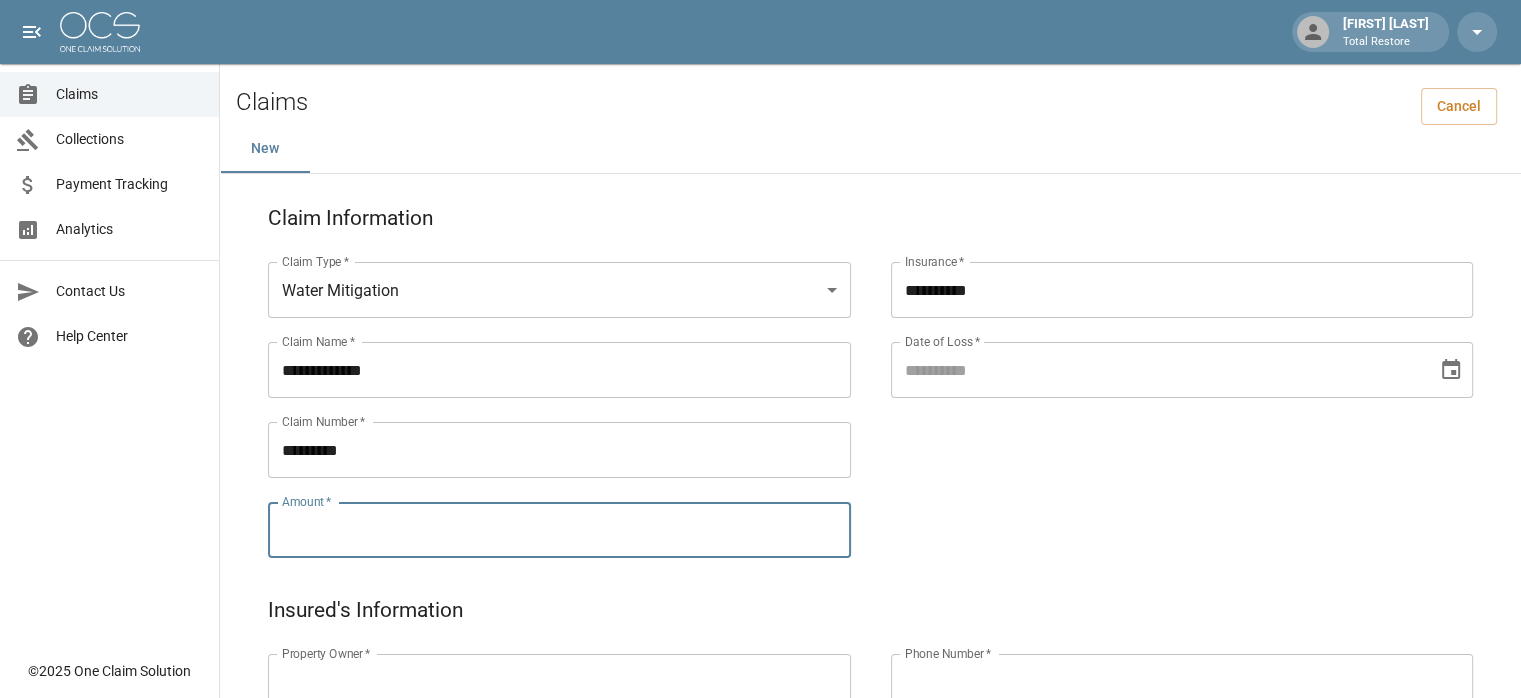 click on "Amount   *" at bounding box center (559, 530) 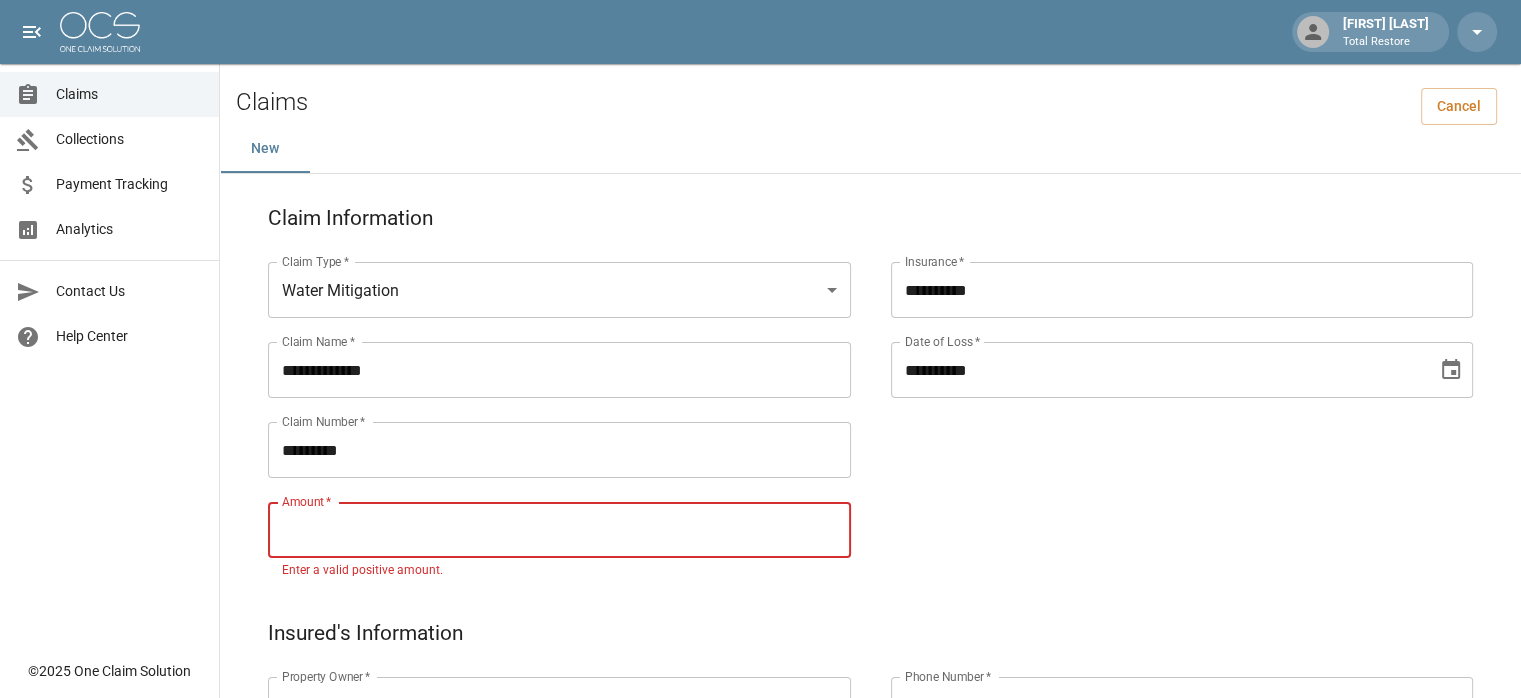 click on "**********" at bounding box center (1157, 370) 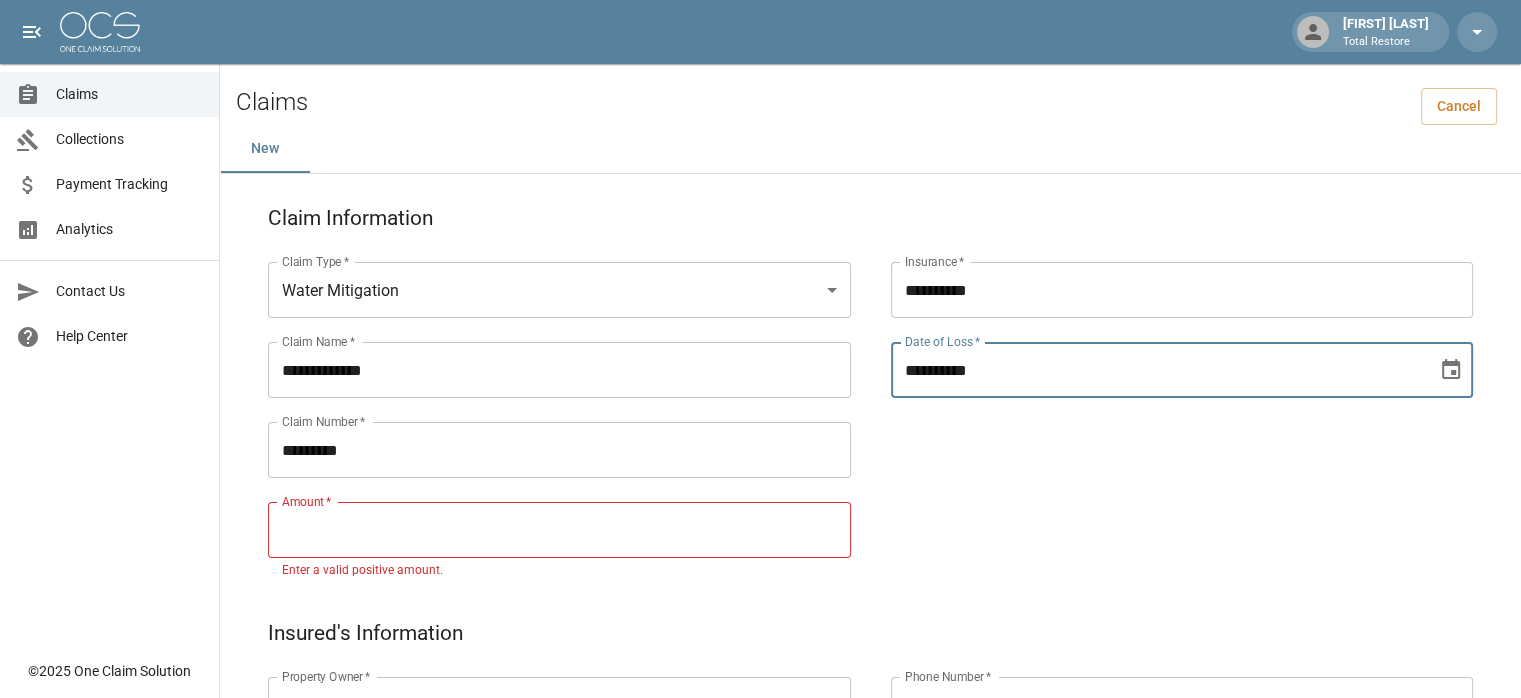 type on "**********" 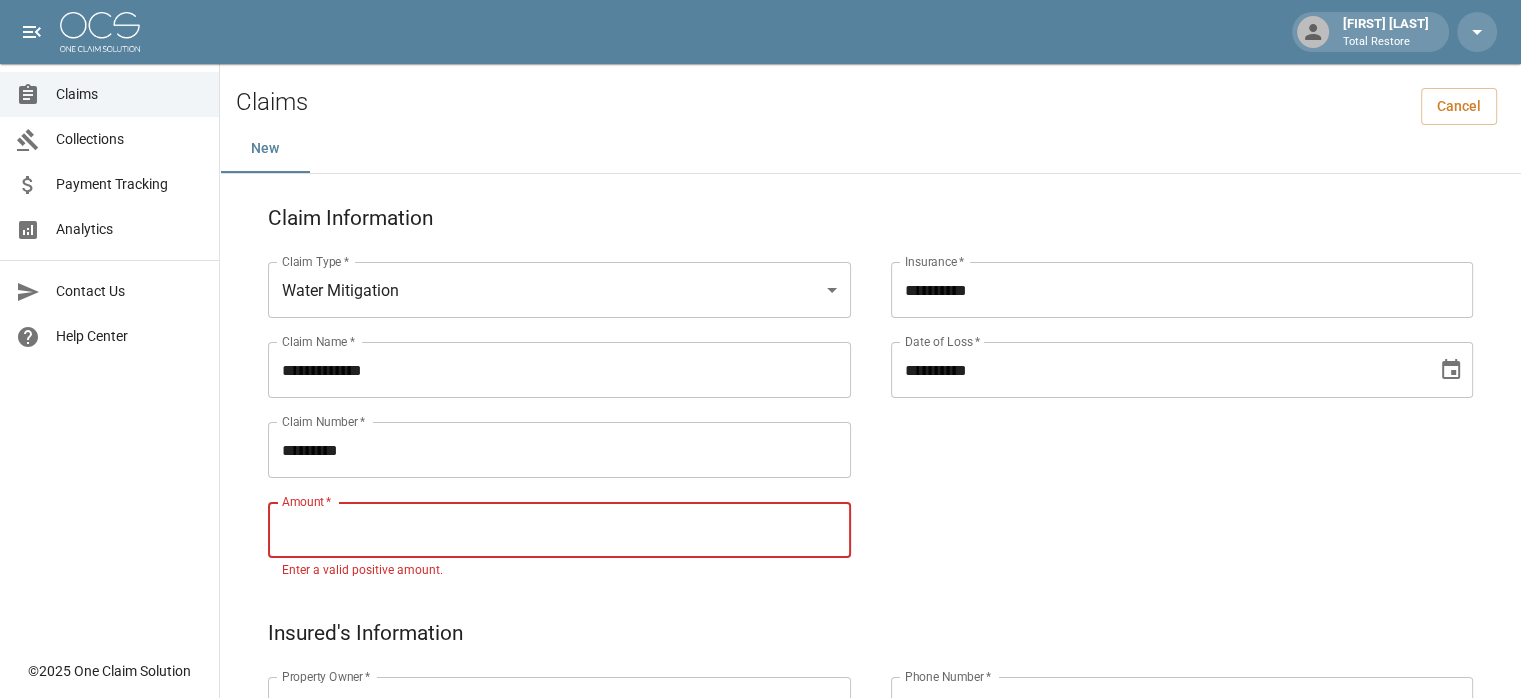 paste on "**********" 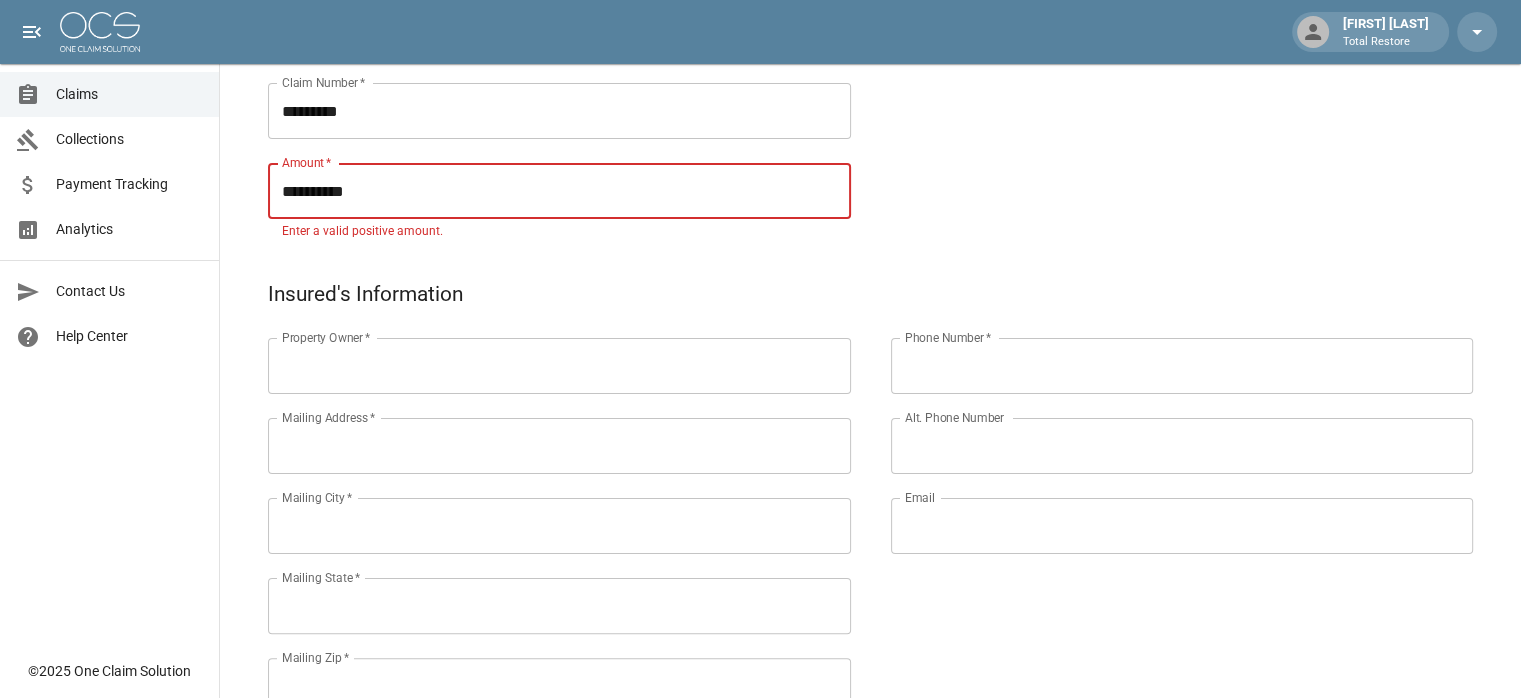 scroll, scrollTop: 340, scrollLeft: 0, axis: vertical 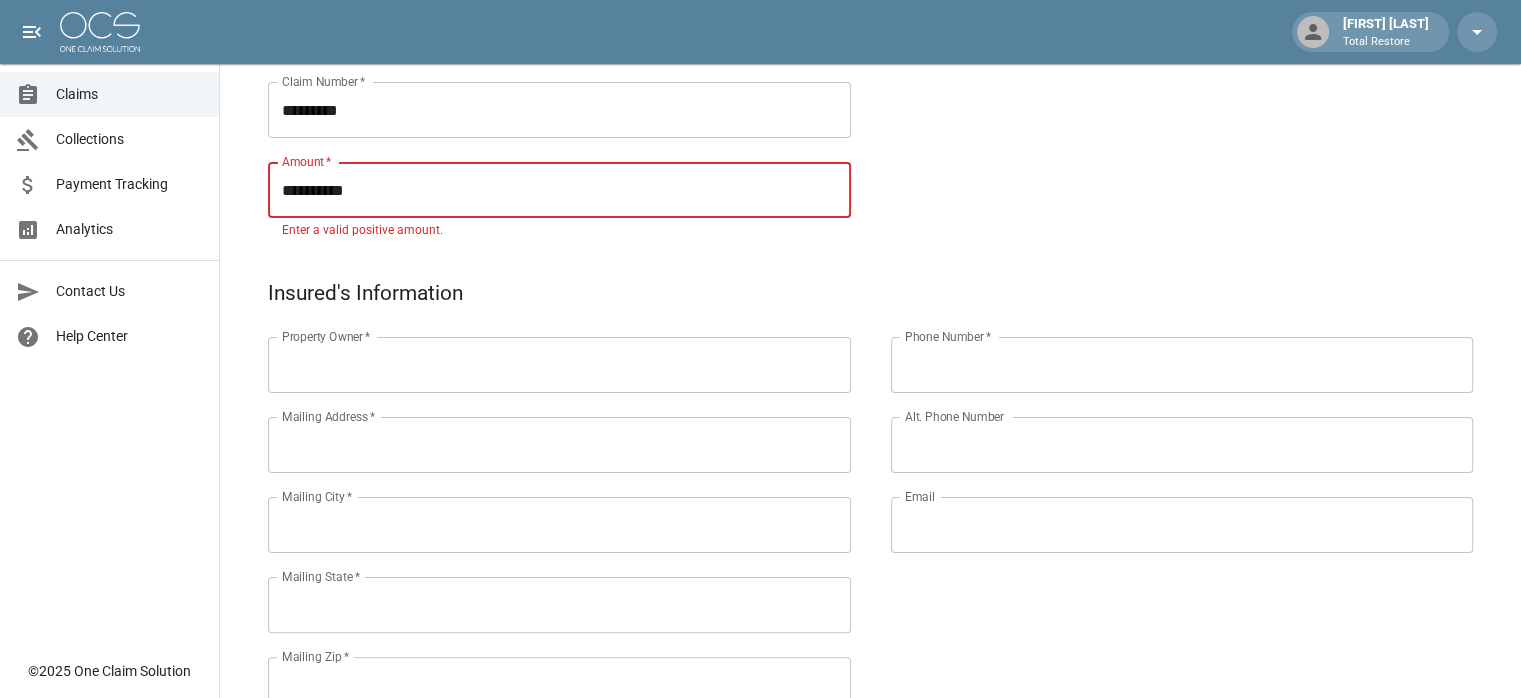 type on "**********" 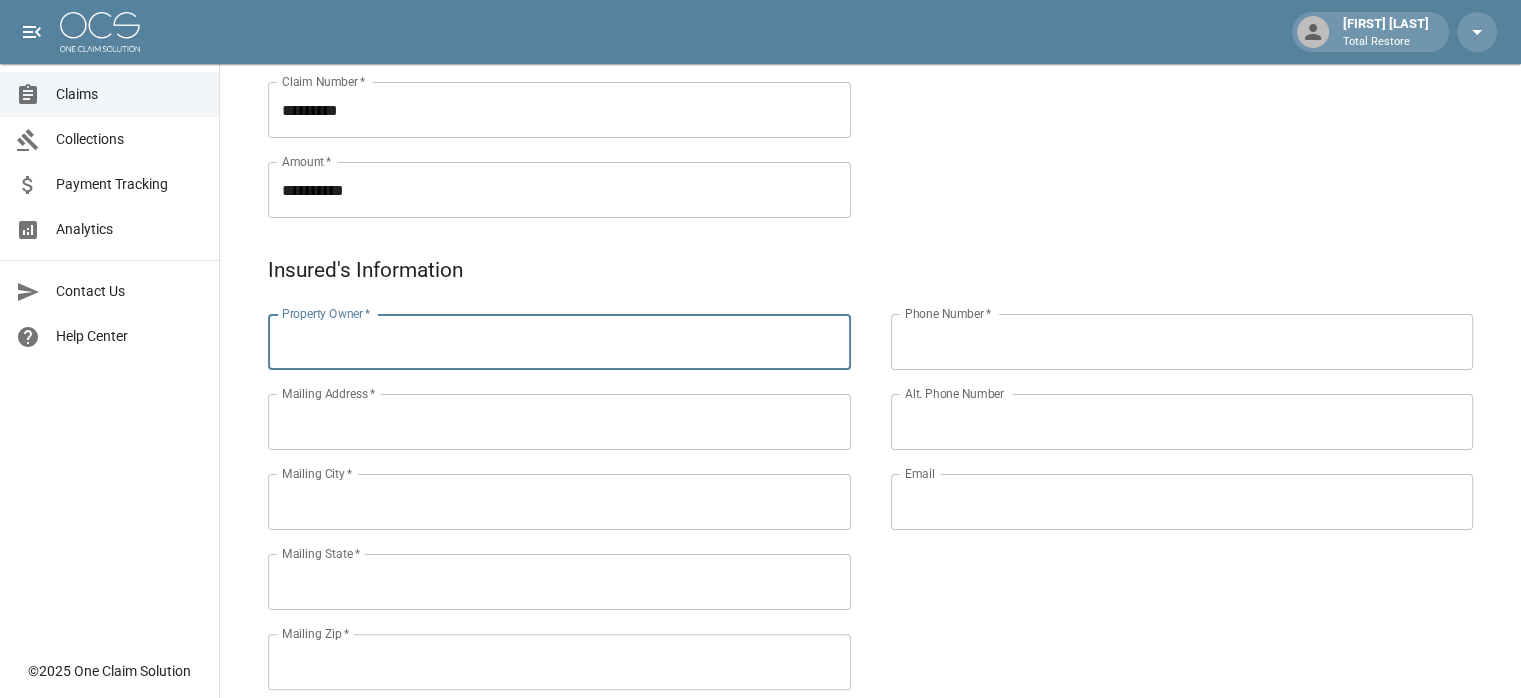 click on "Property Owner   *" at bounding box center [559, 342] 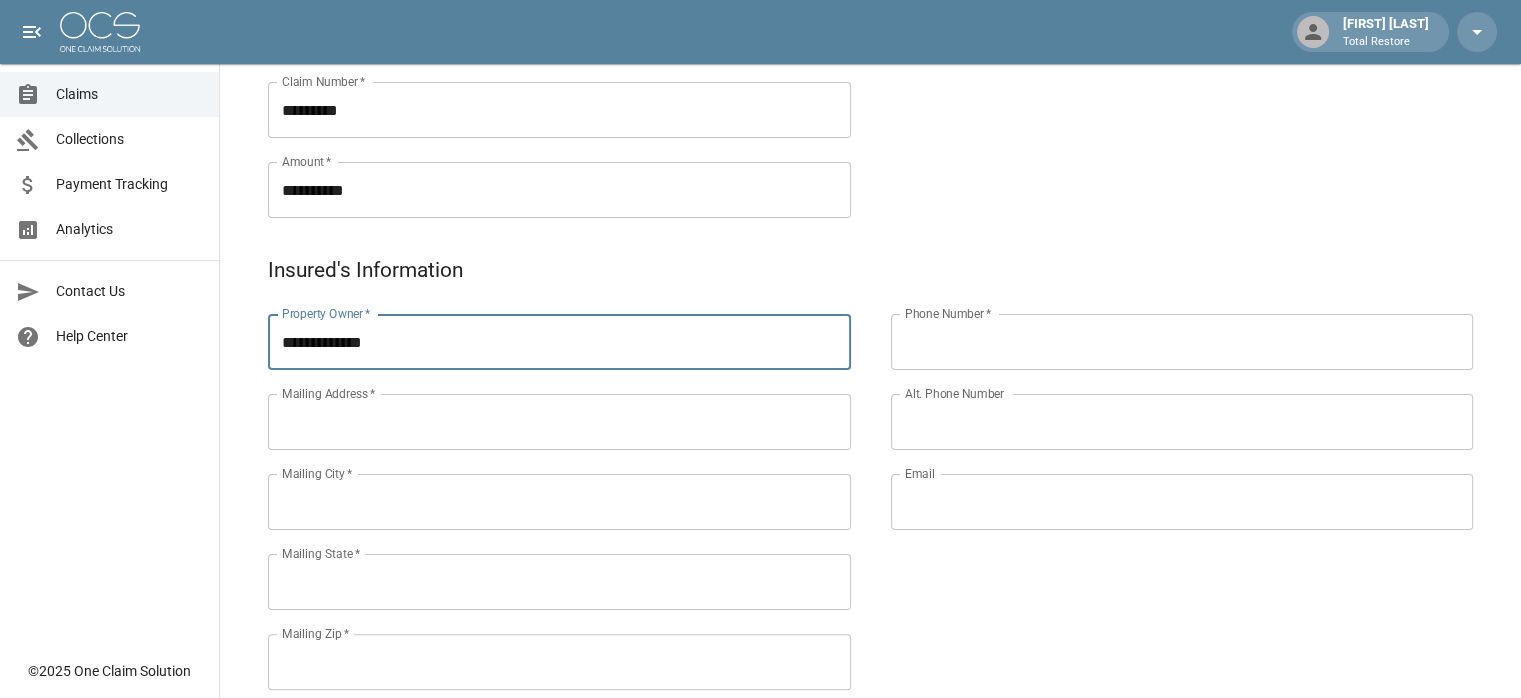 type on "**********" 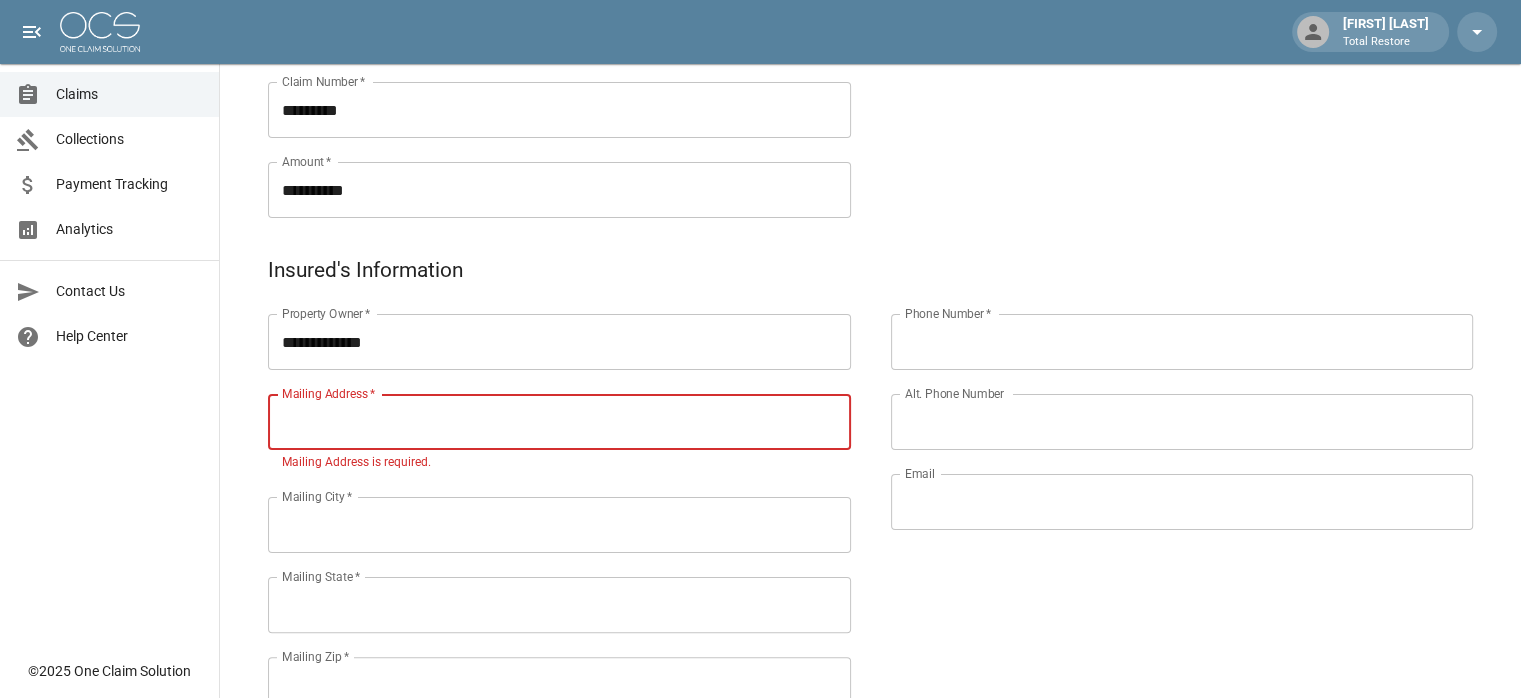 paste on "**********" 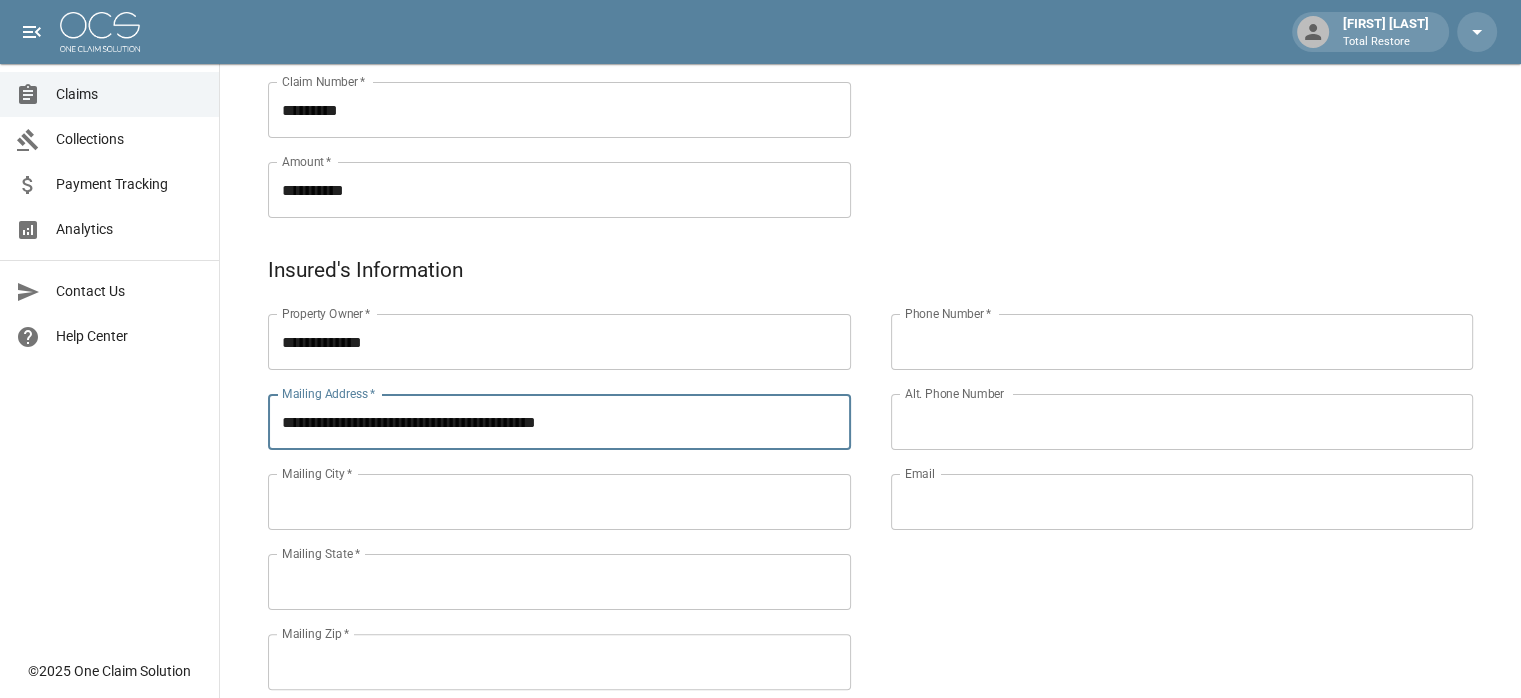 type on "**********" 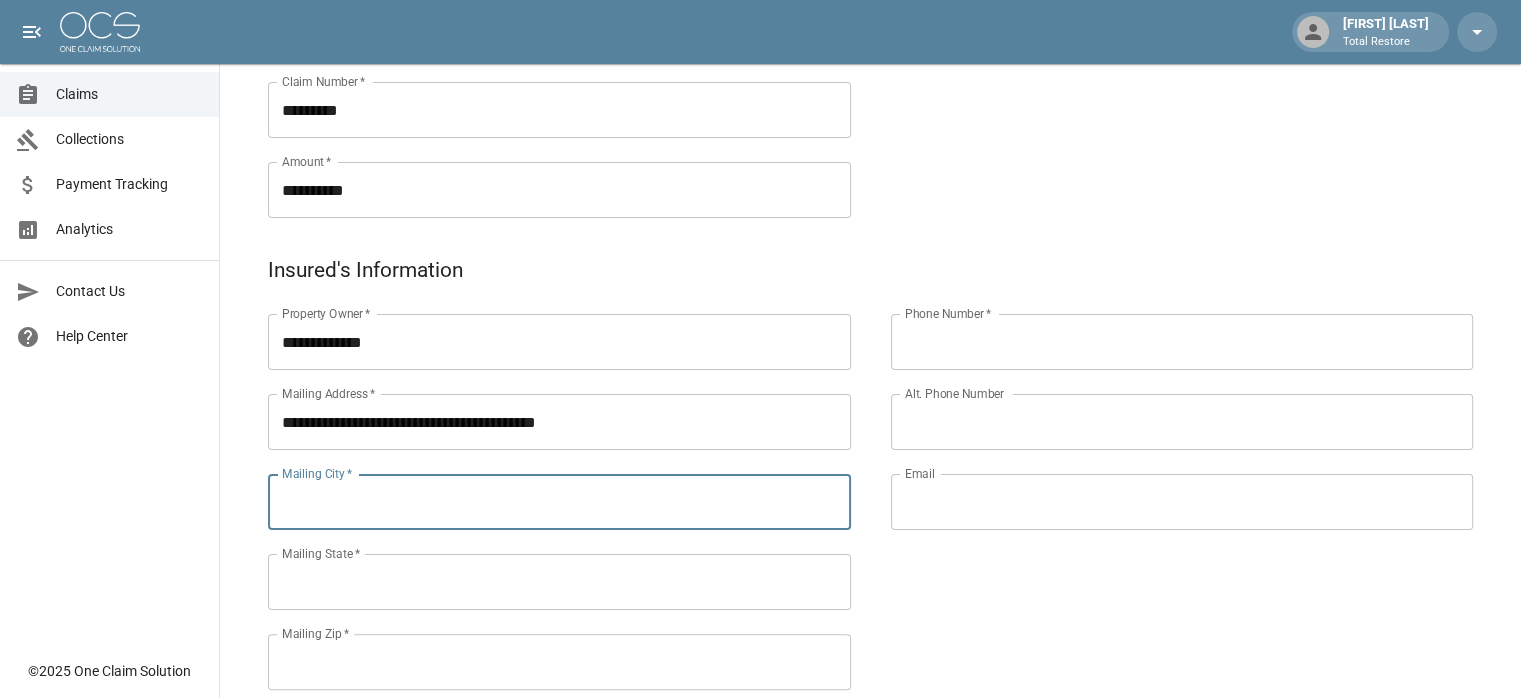 click on "Mailing City   *" at bounding box center [559, 502] 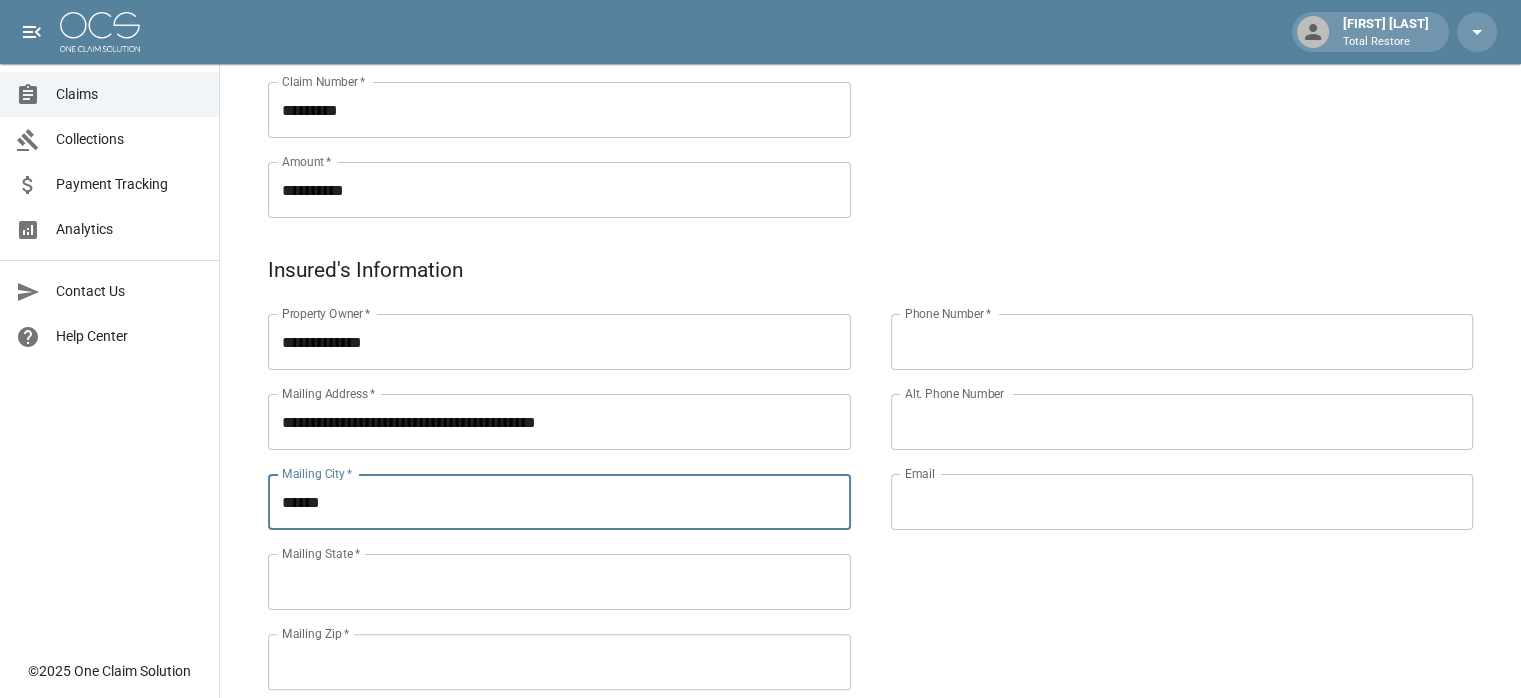 type on "******" 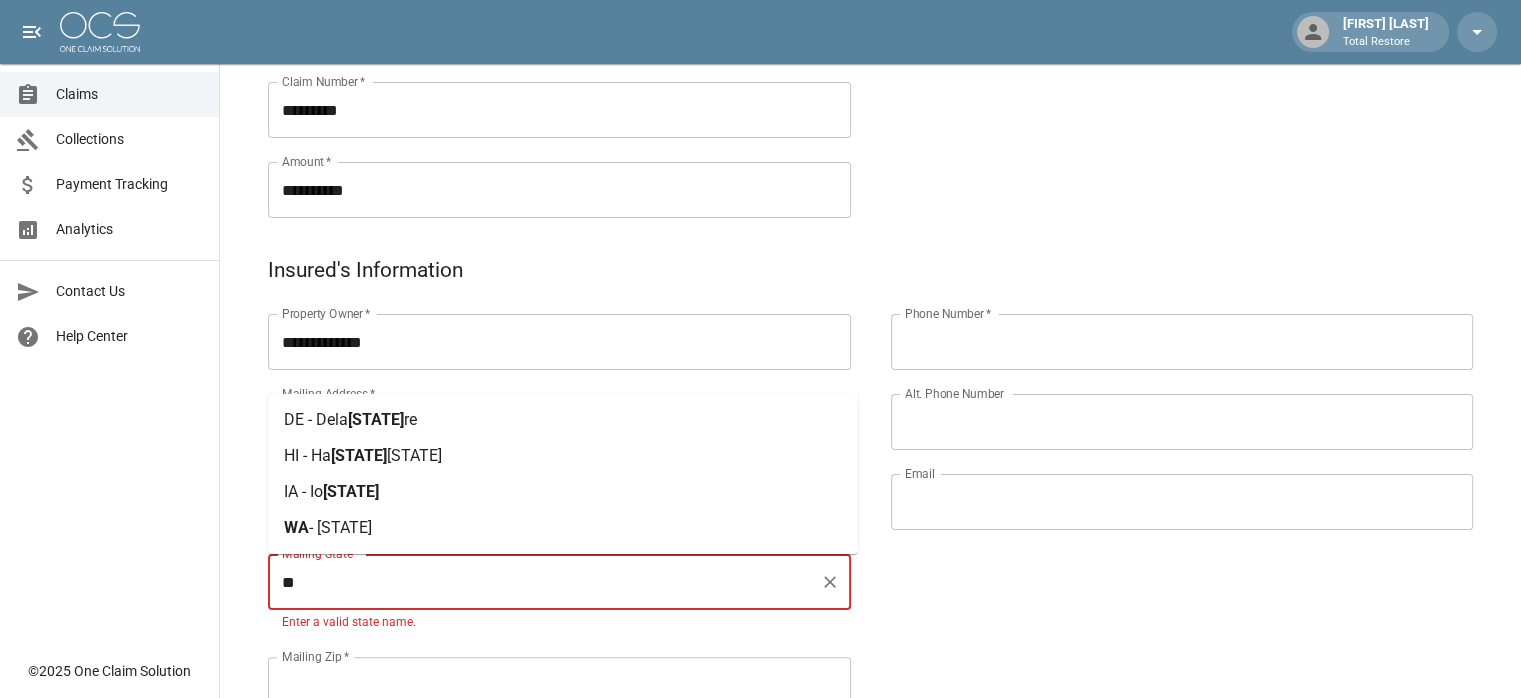 type on "**" 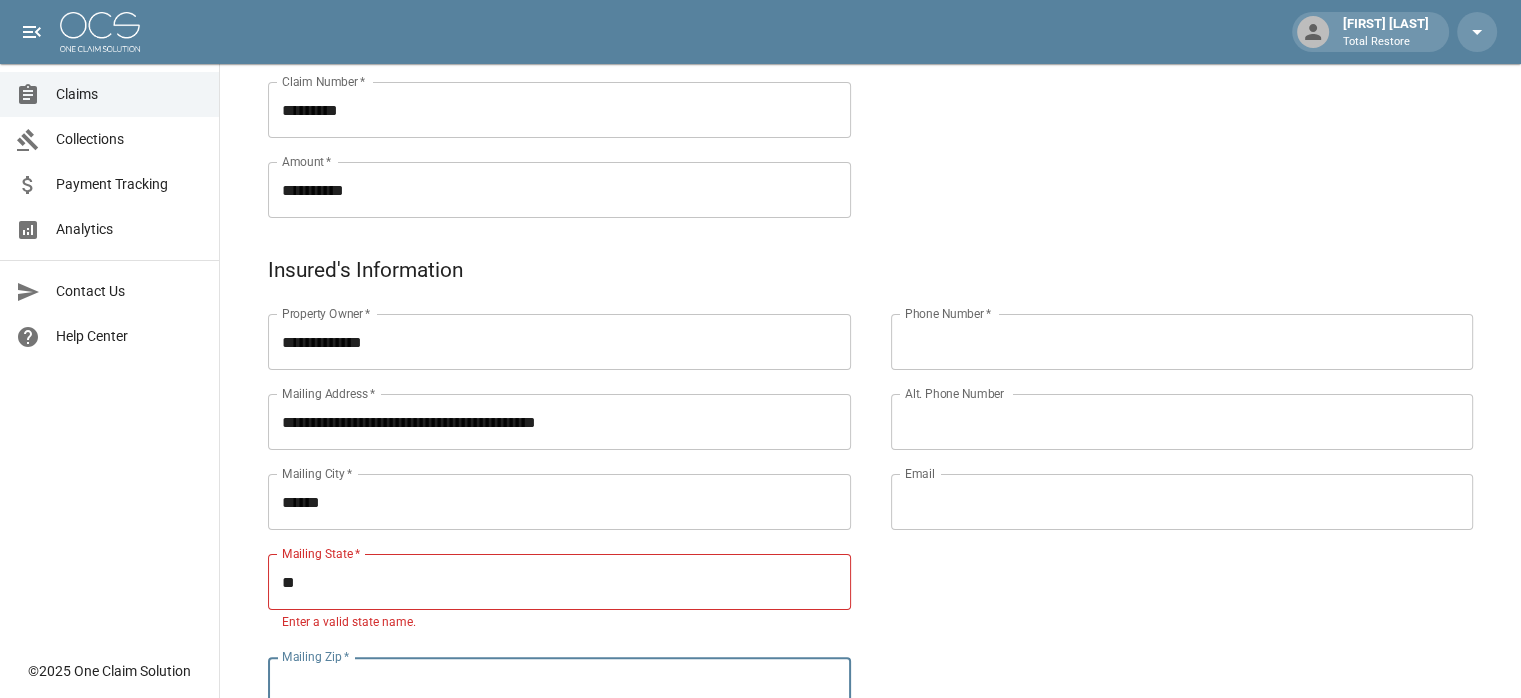 scroll, scrollTop: 354, scrollLeft: 0, axis: vertical 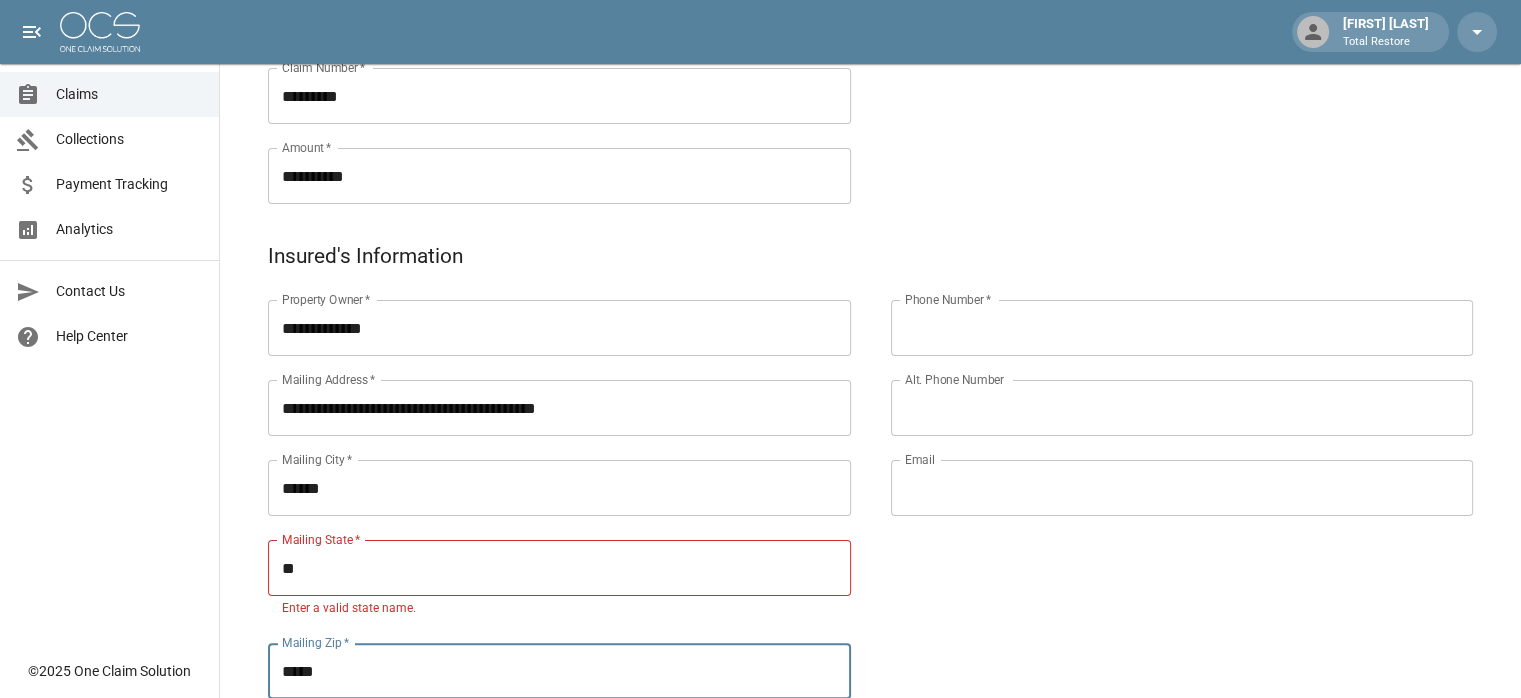 type on "*****" 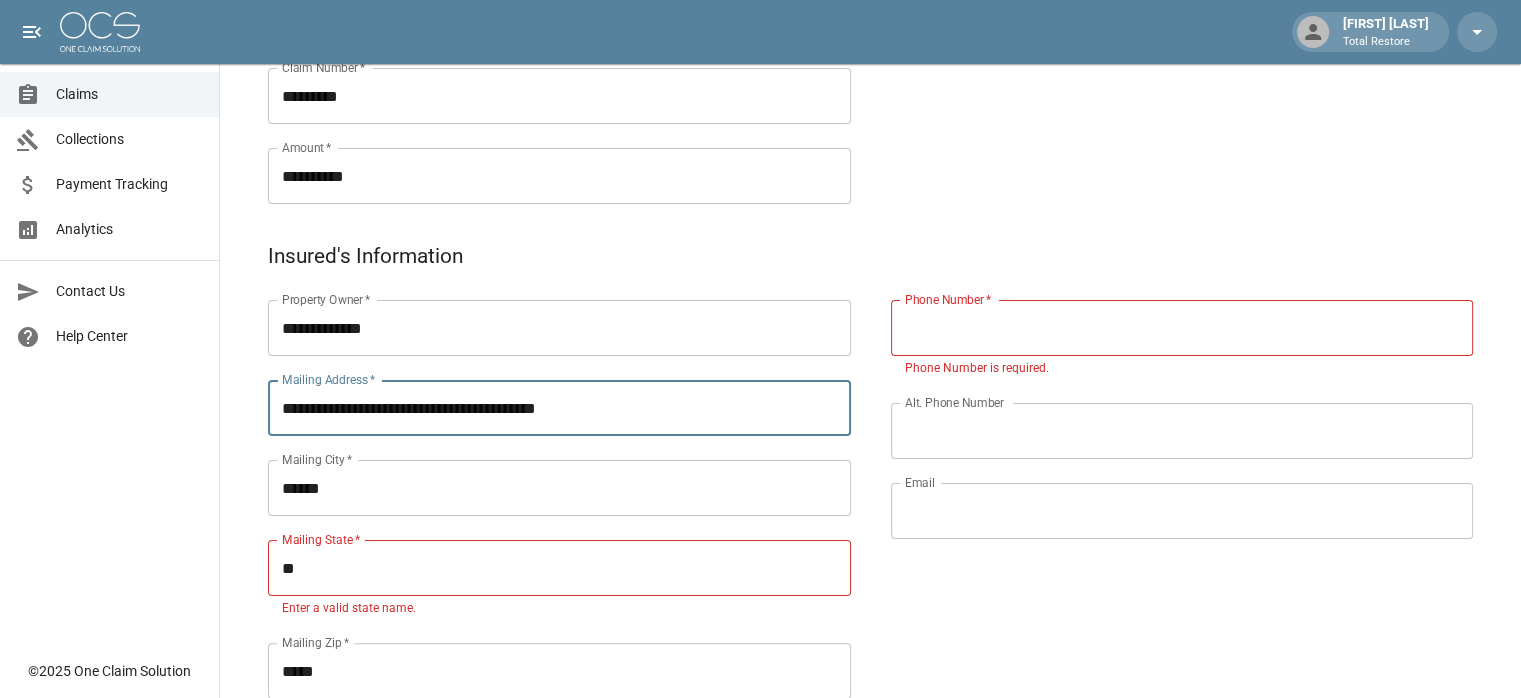 drag, startPoint x: 604, startPoint y: 401, endPoint x: 425, endPoint y: 404, distance: 179.02513 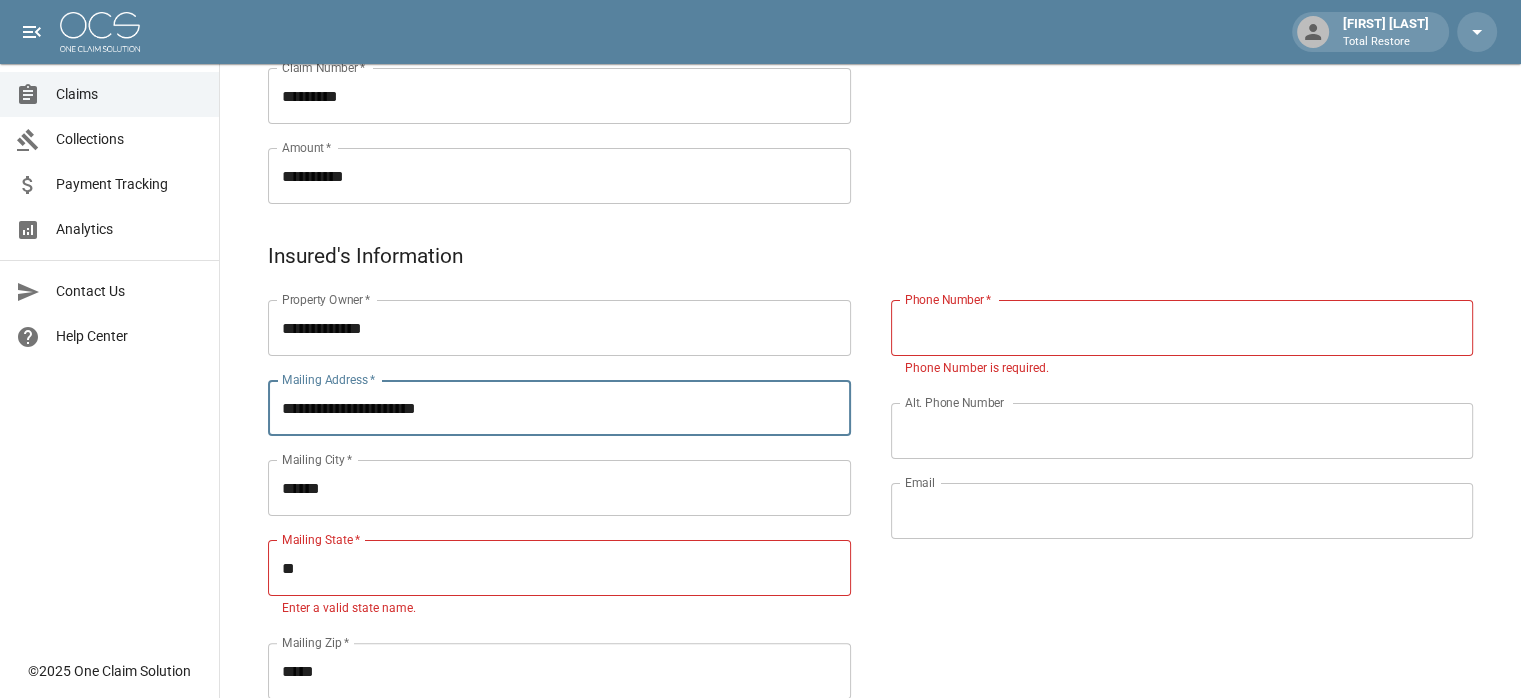 type on "**********" 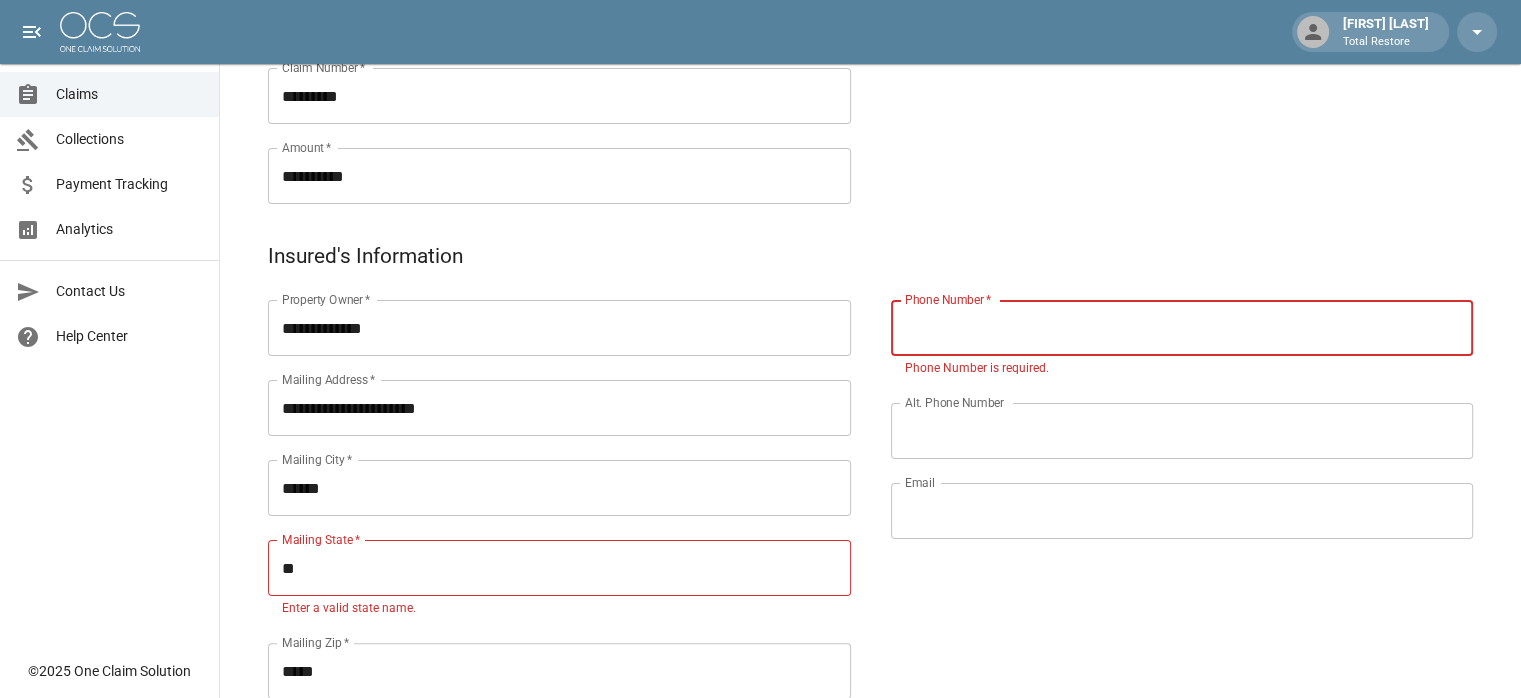 click on "Phone Number   *" at bounding box center [1182, 328] 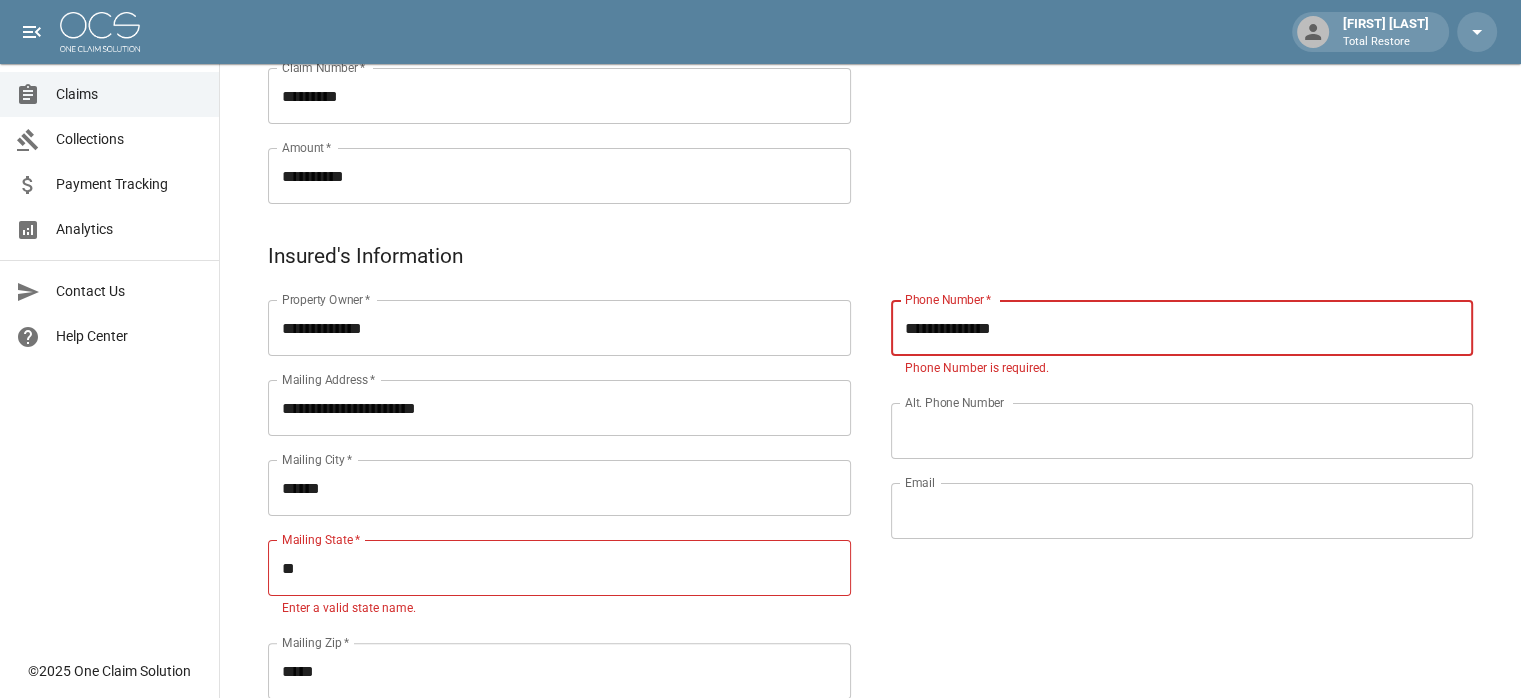 type on "**********" 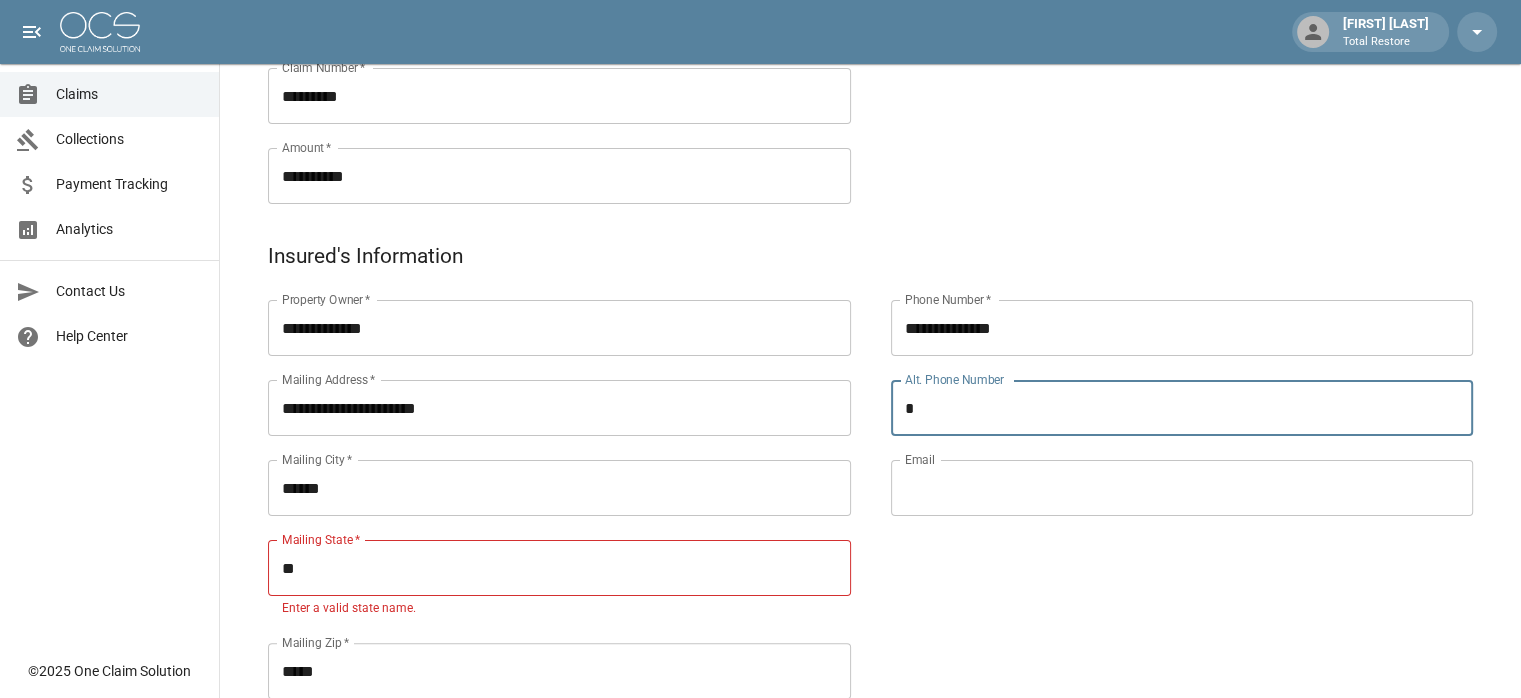 click on "*" at bounding box center [1182, 408] 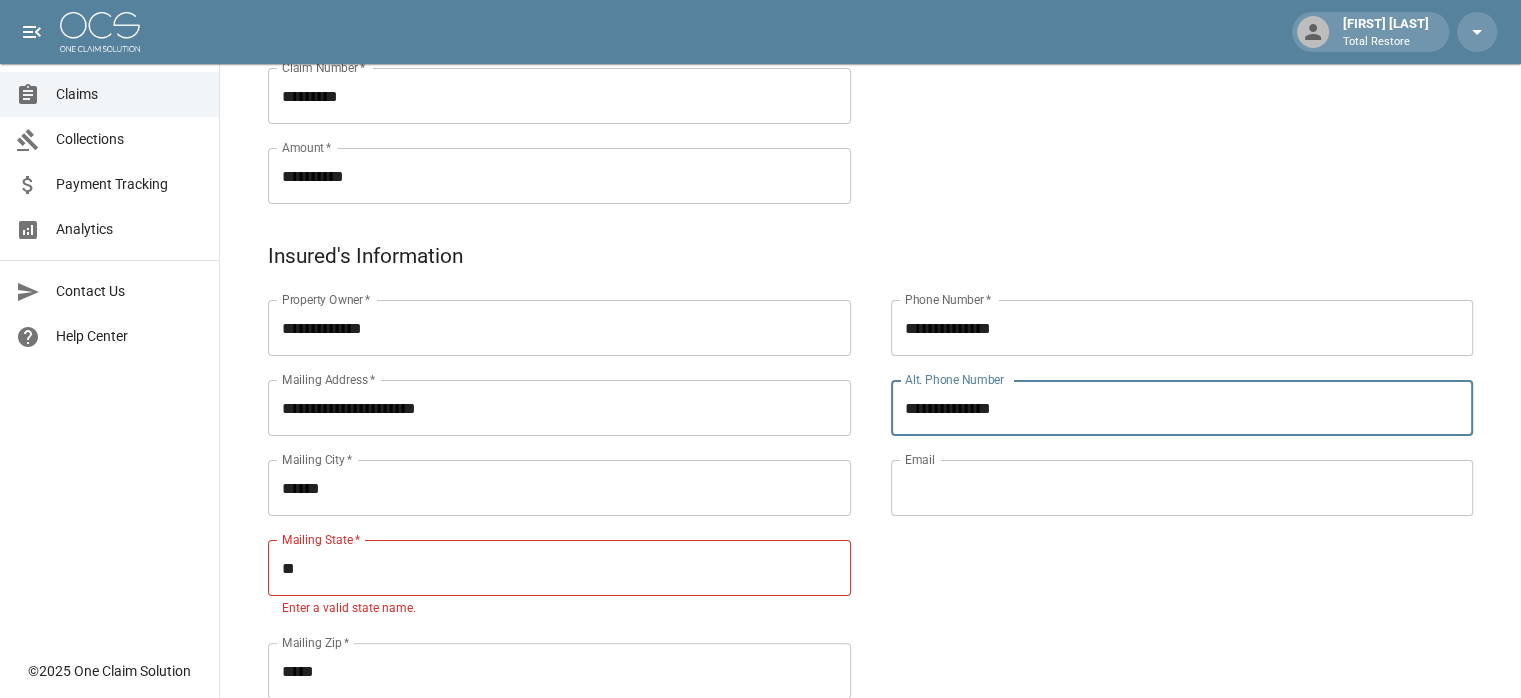 type on "**********" 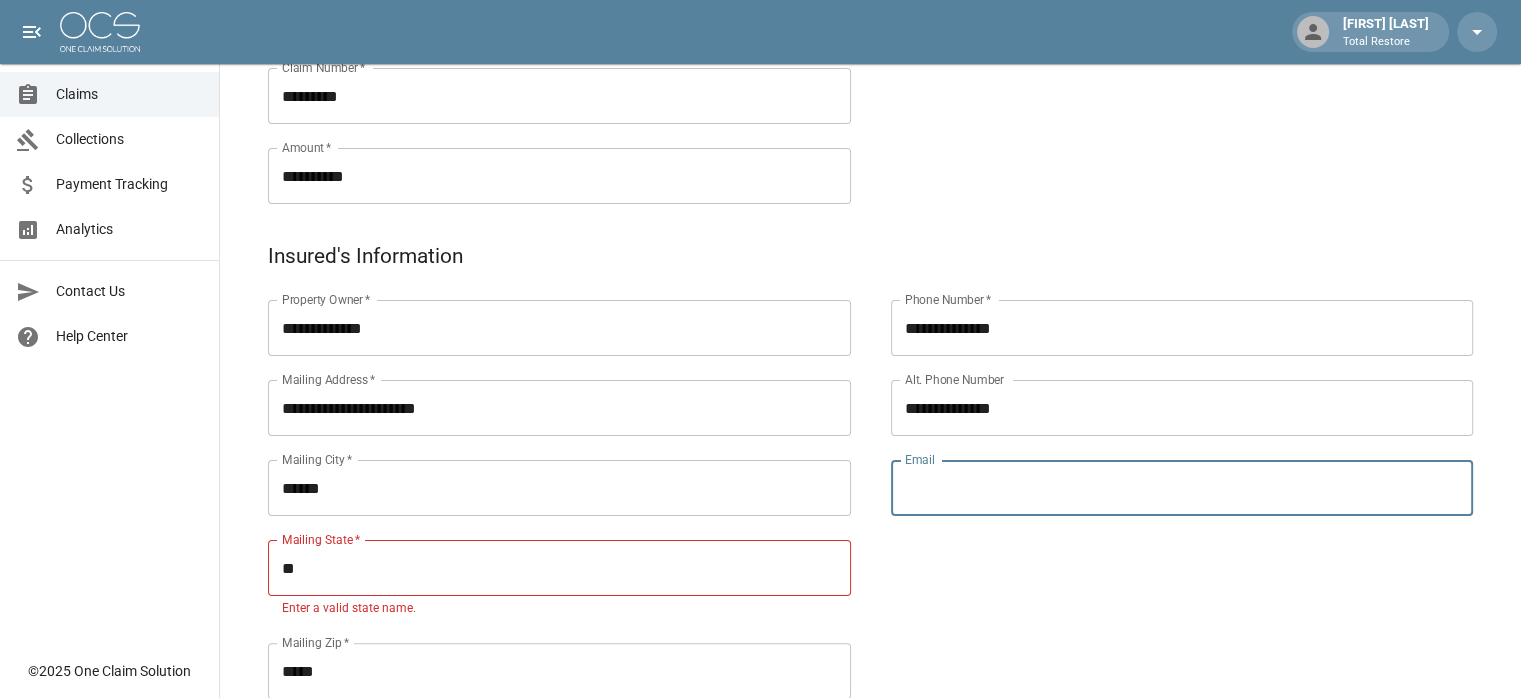 click on "Email" at bounding box center (1182, 488) 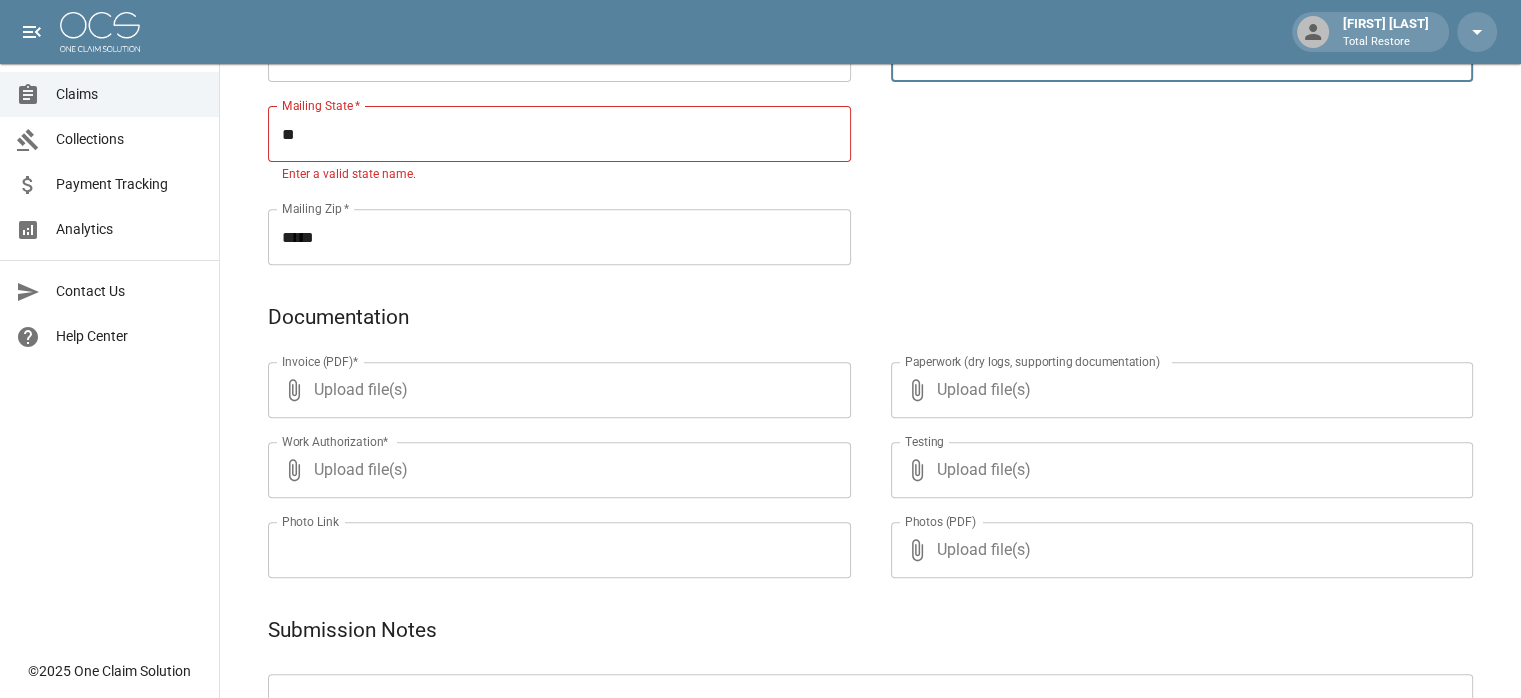 scroll, scrollTop: 800, scrollLeft: 0, axis: vertical 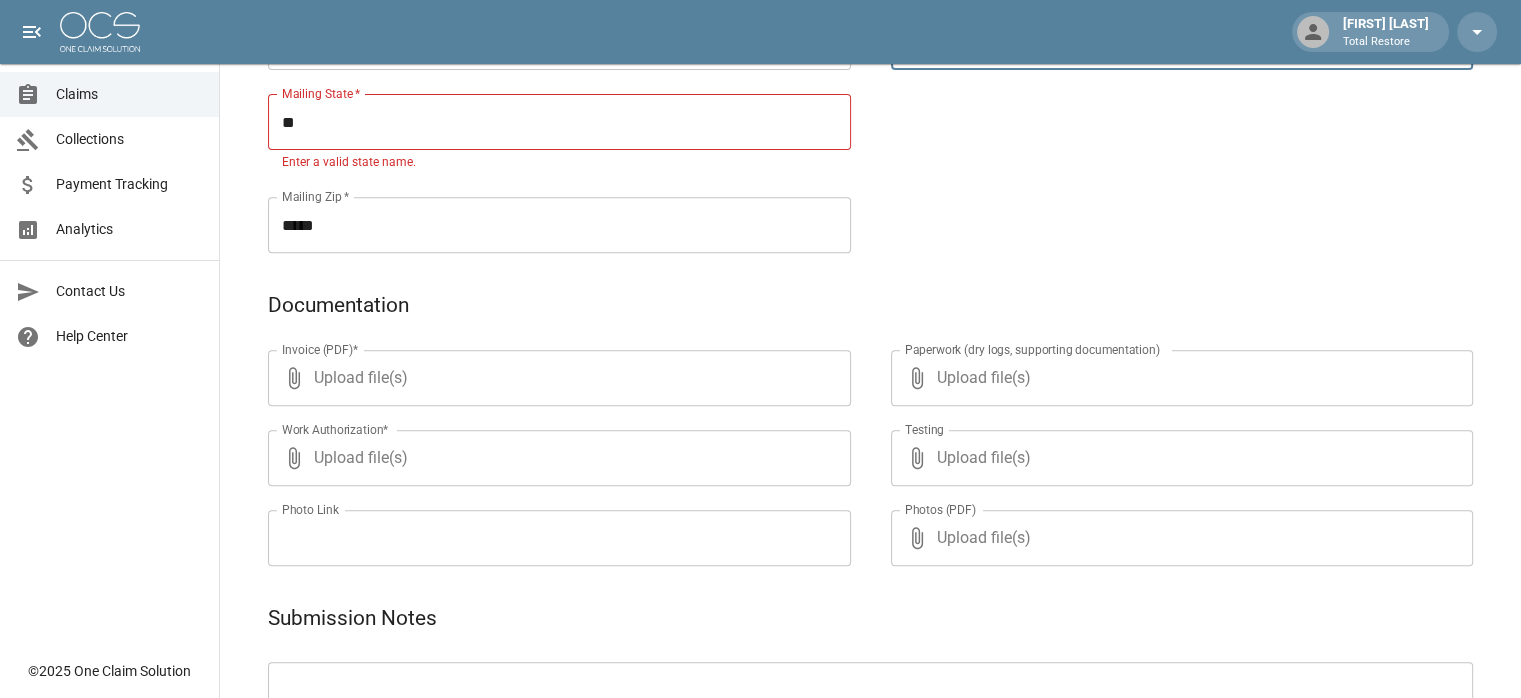 type on "**********" 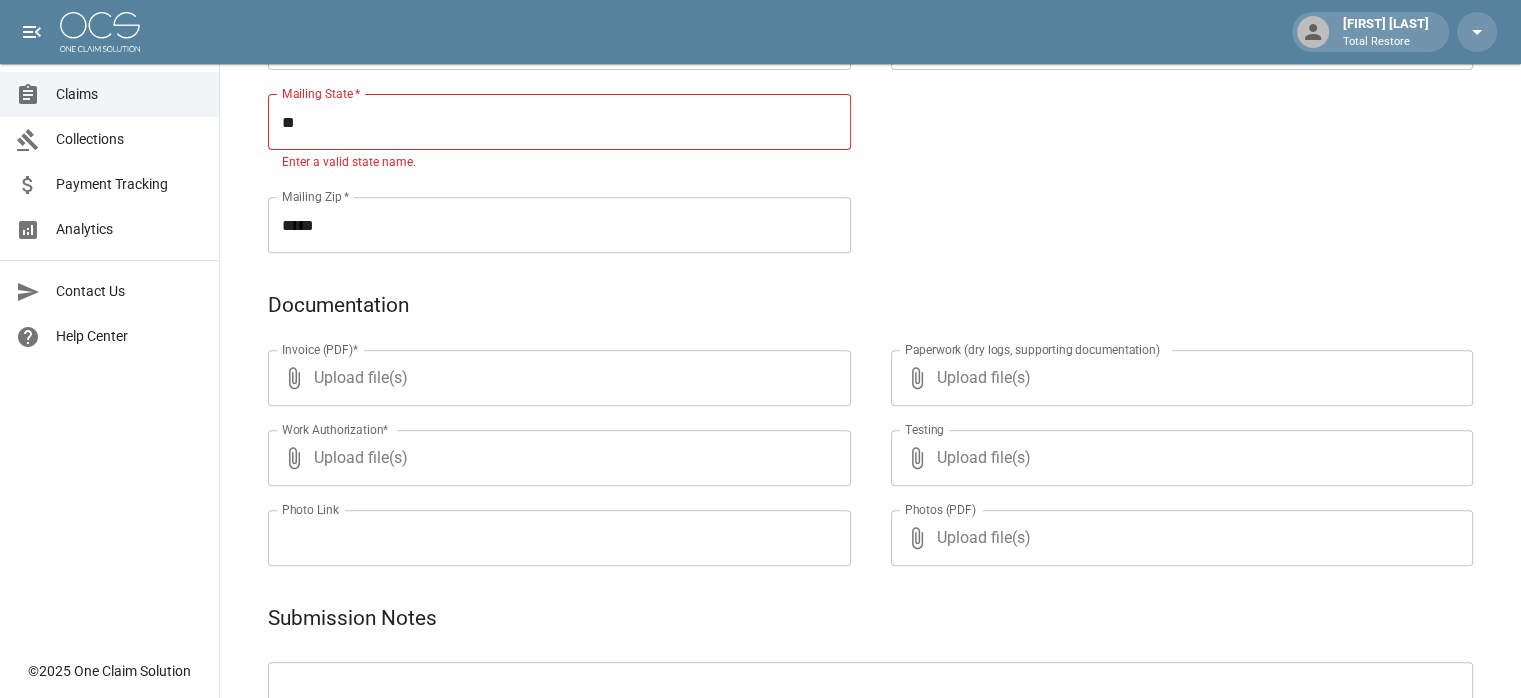 click on "Upload file(s)" at bounding box center [555, 378] 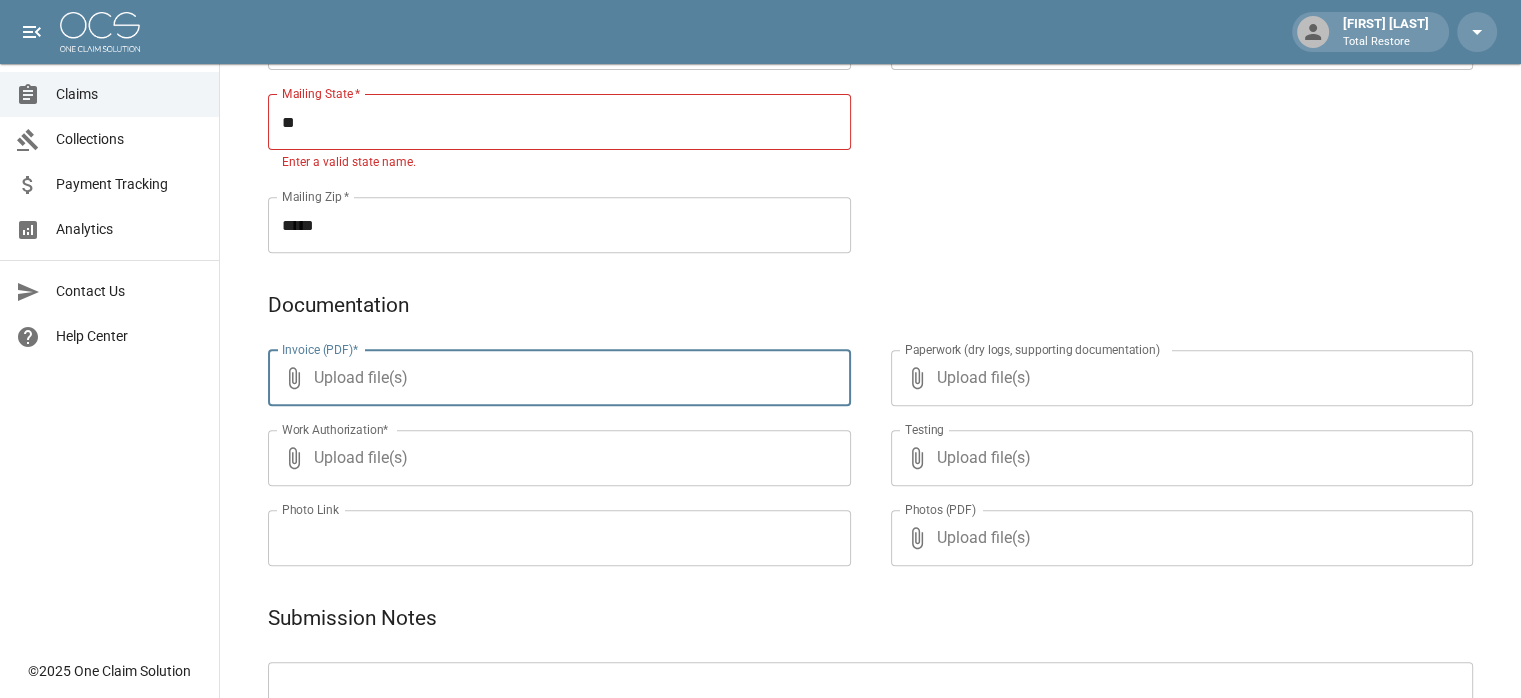 type on "**********" 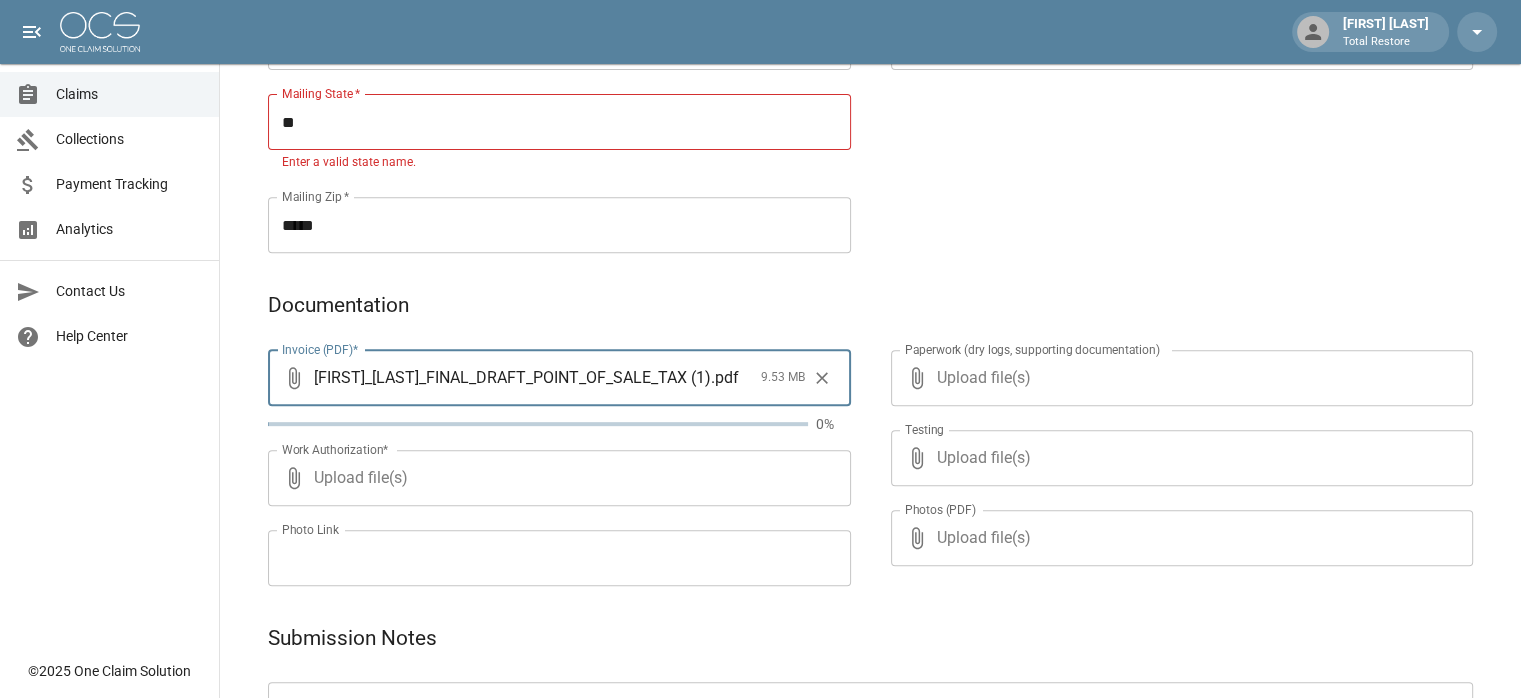 click on "Upload file(s)" at bounding box center [555, 478] 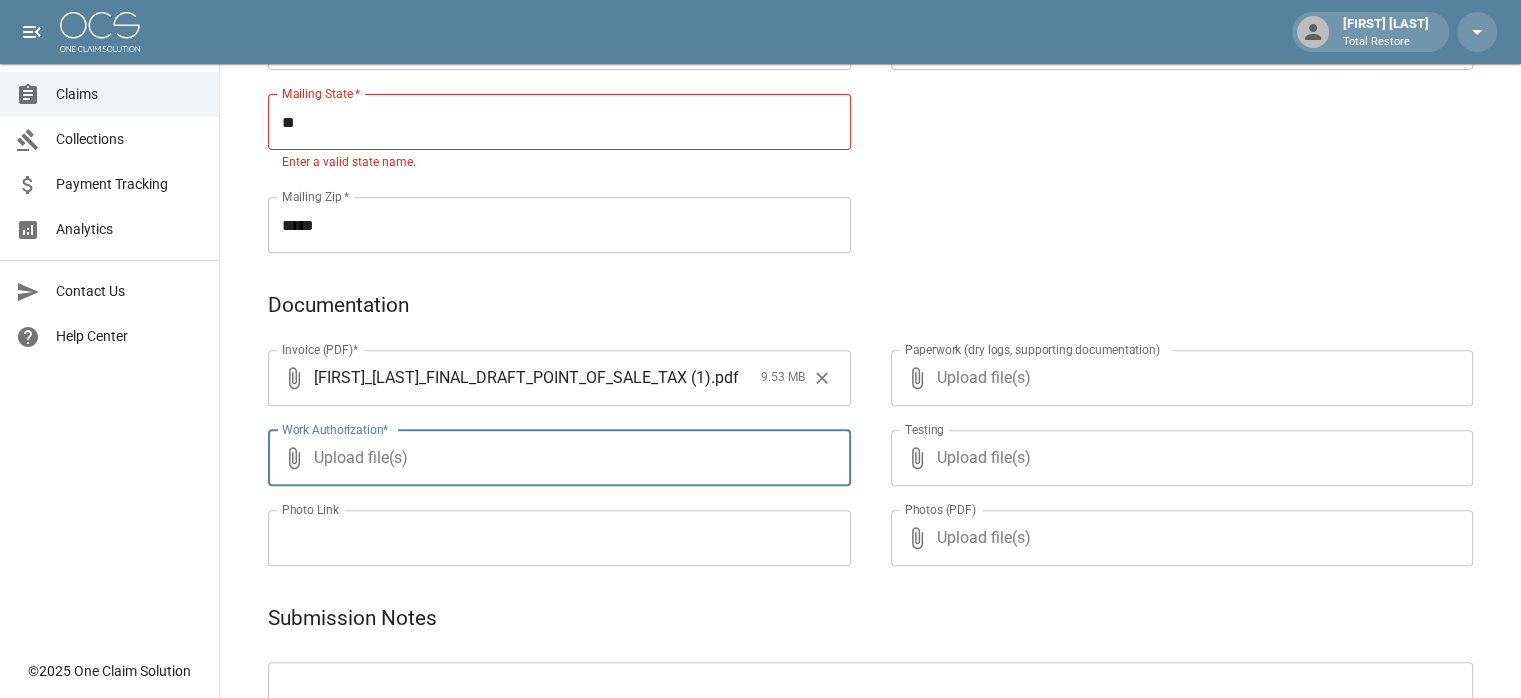 type on "**********" 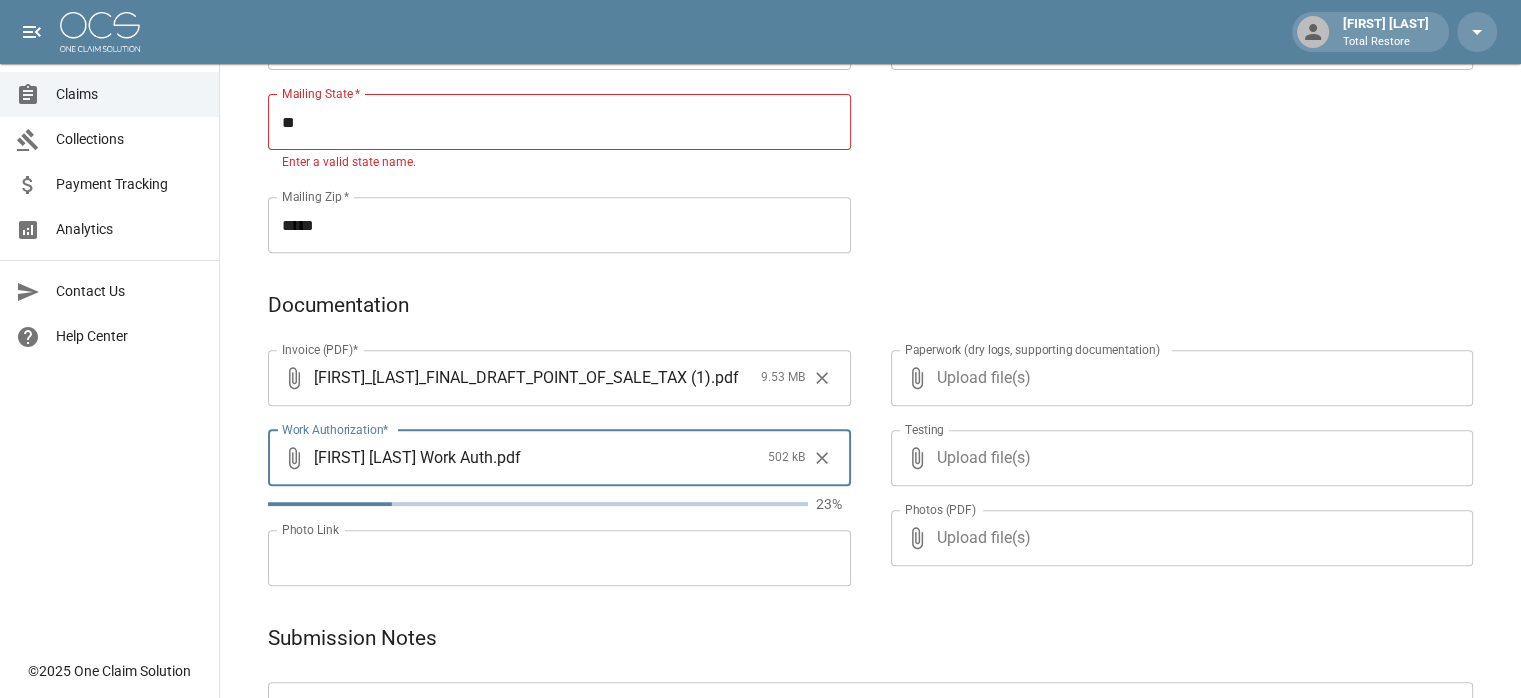 click on "Upload file(s)" at bounding box center (1178, 378) 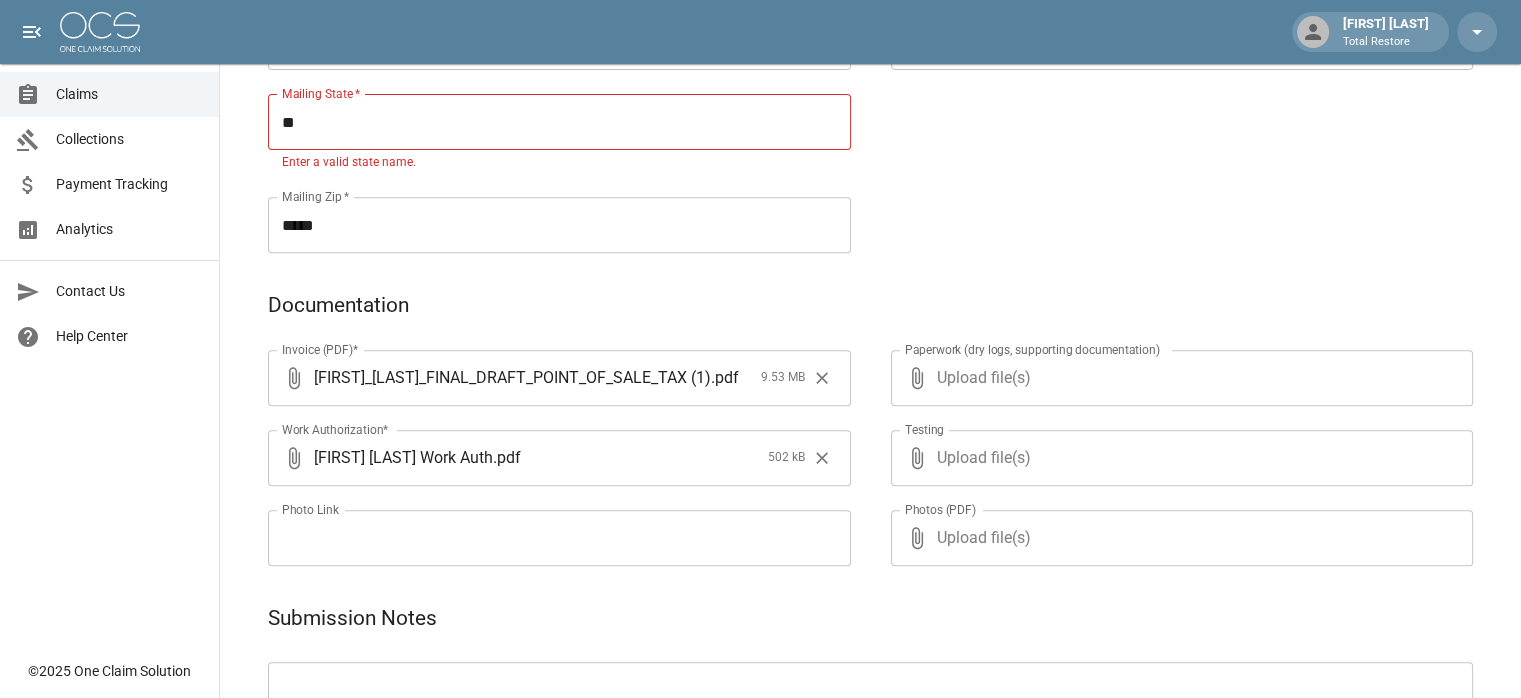 type on "**********" 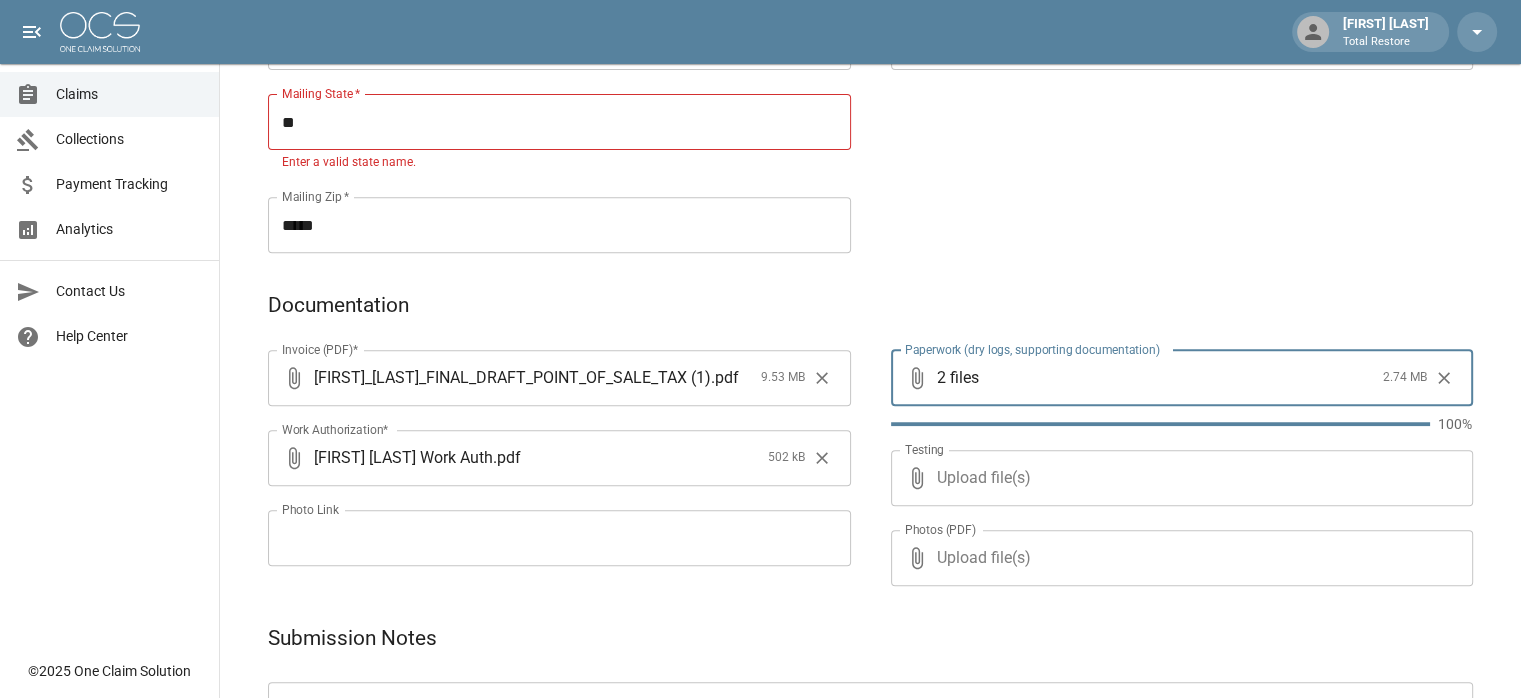 click on "Upload file(s)" at bounding box center [1178, 478] 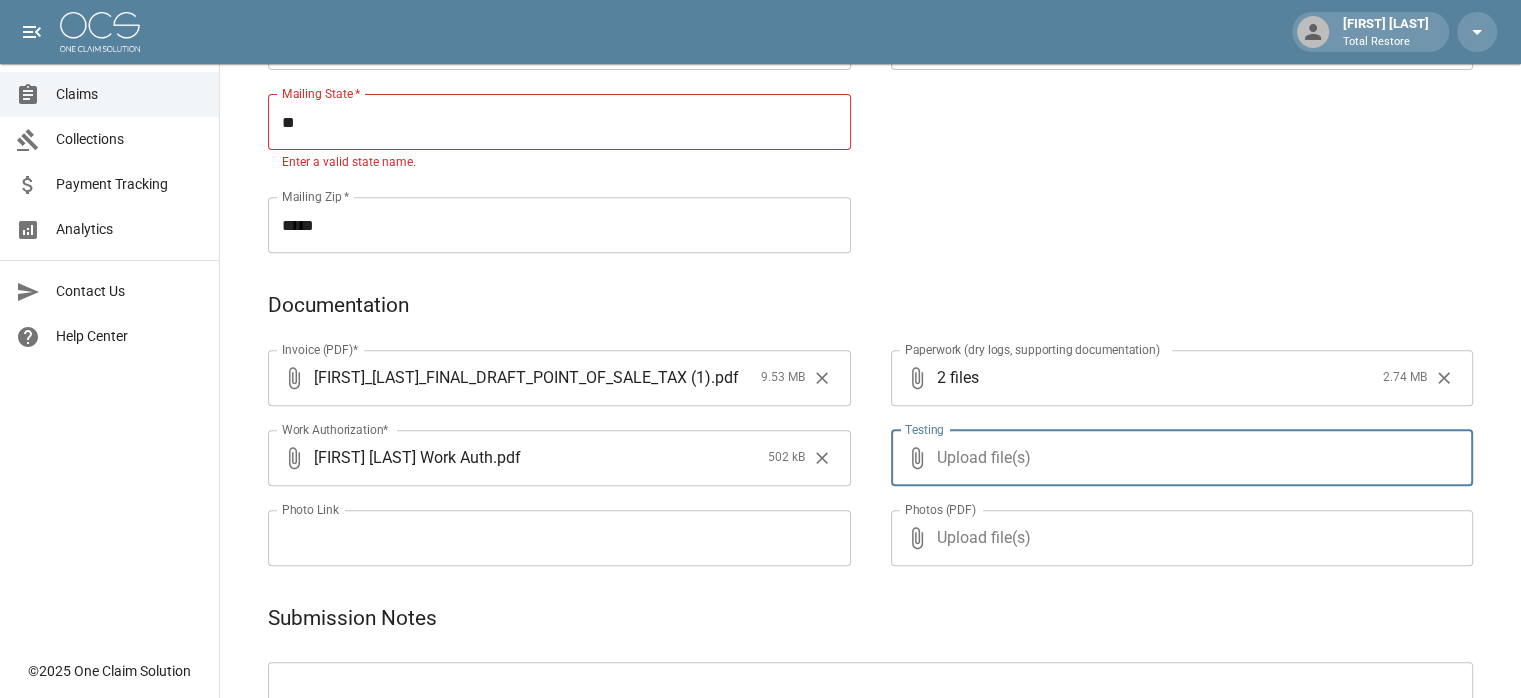 type on "**********" 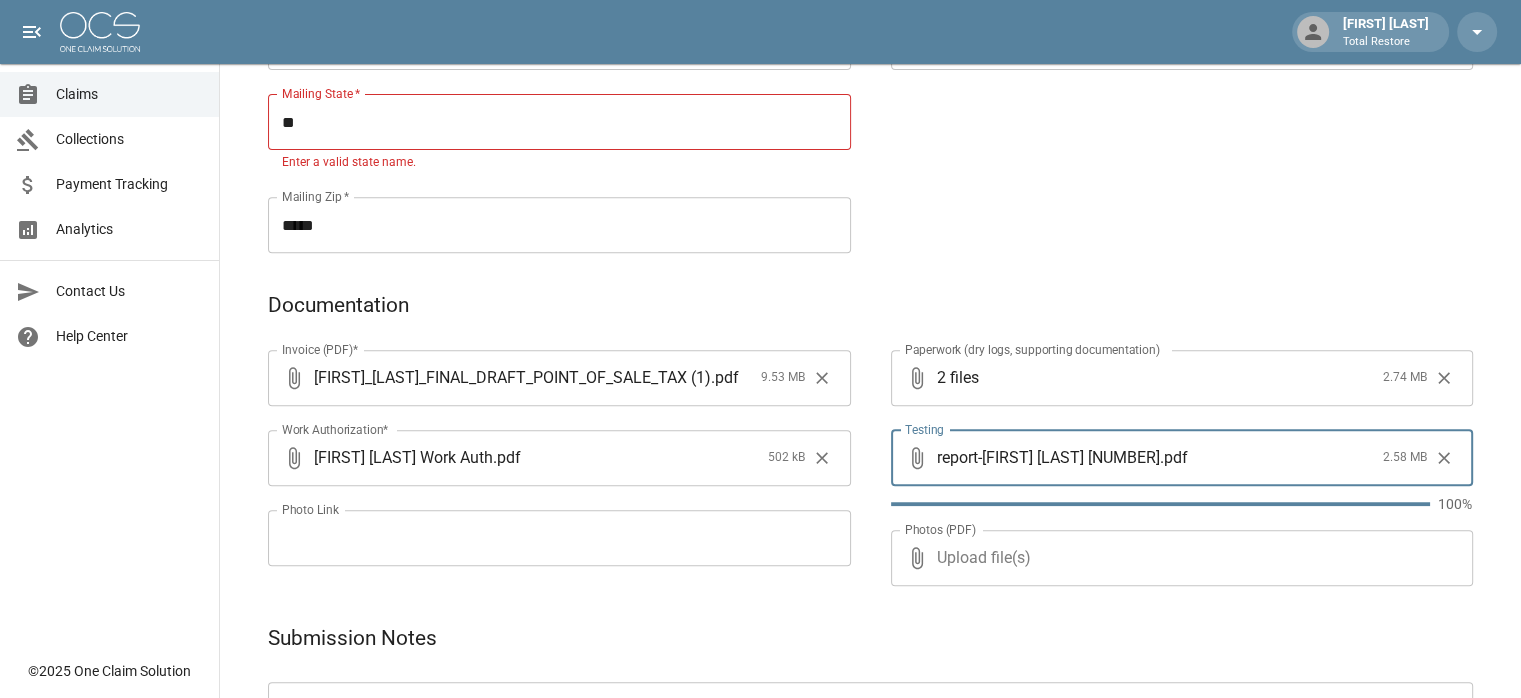 click on "Upload file(s)" at bounding box center [1178, 558] 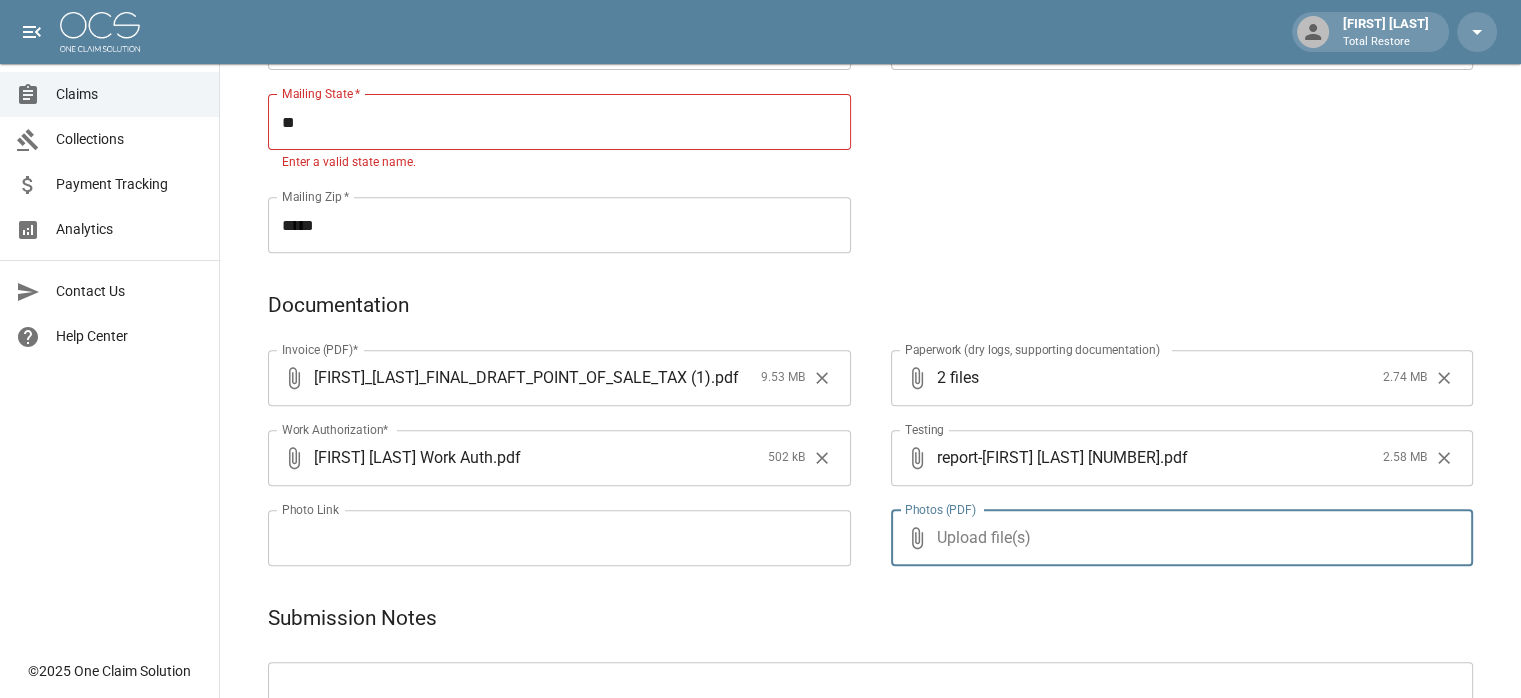 type on "**********" 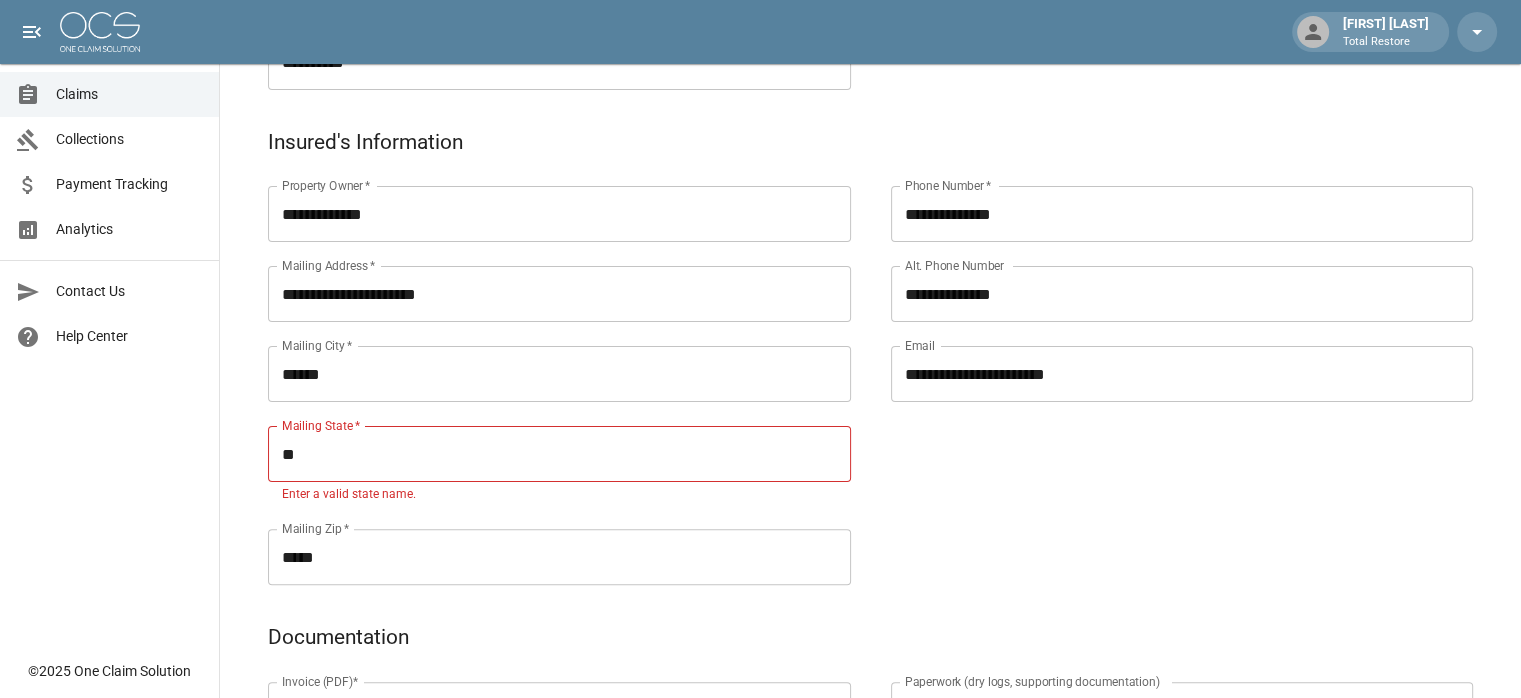 scroll, scrollTop: 464, scrollLeft: 0, axis: vertical 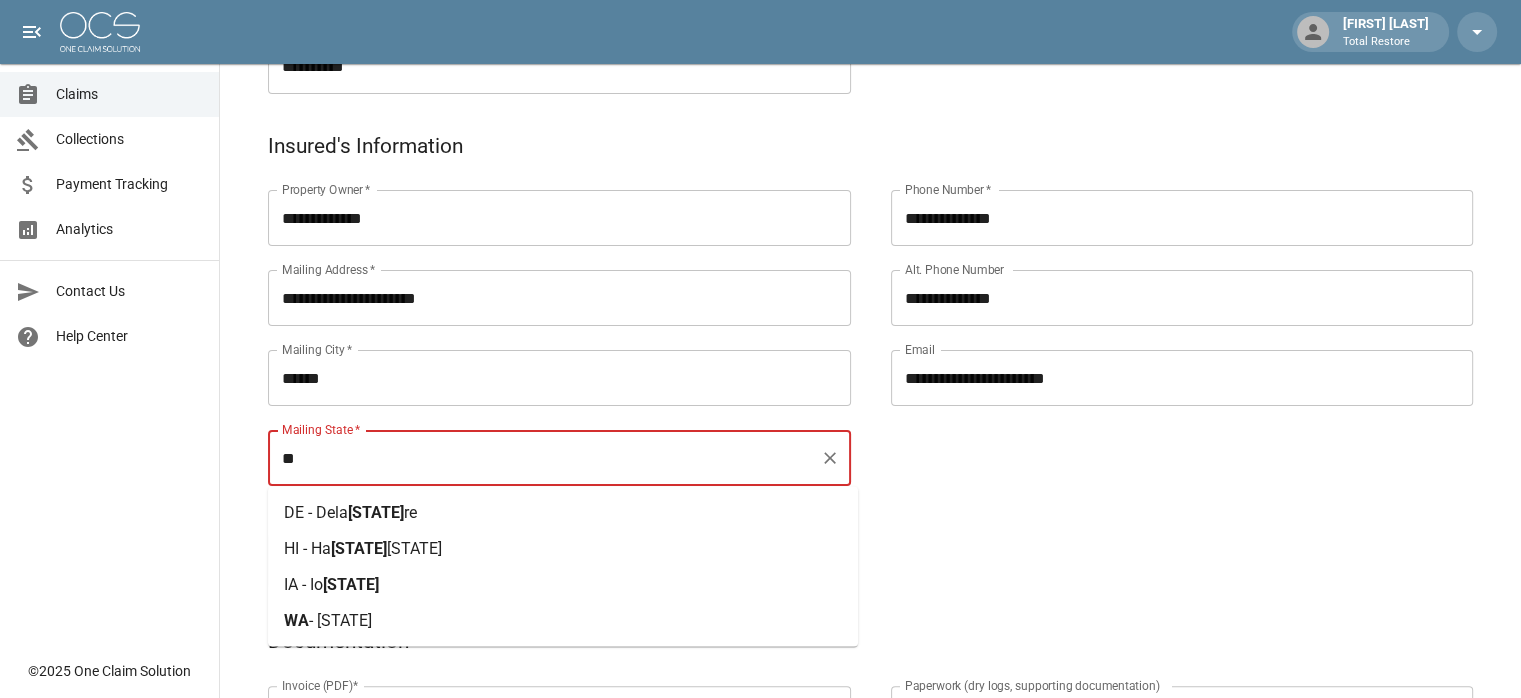 click on "**" at bounding box center (544, 458) 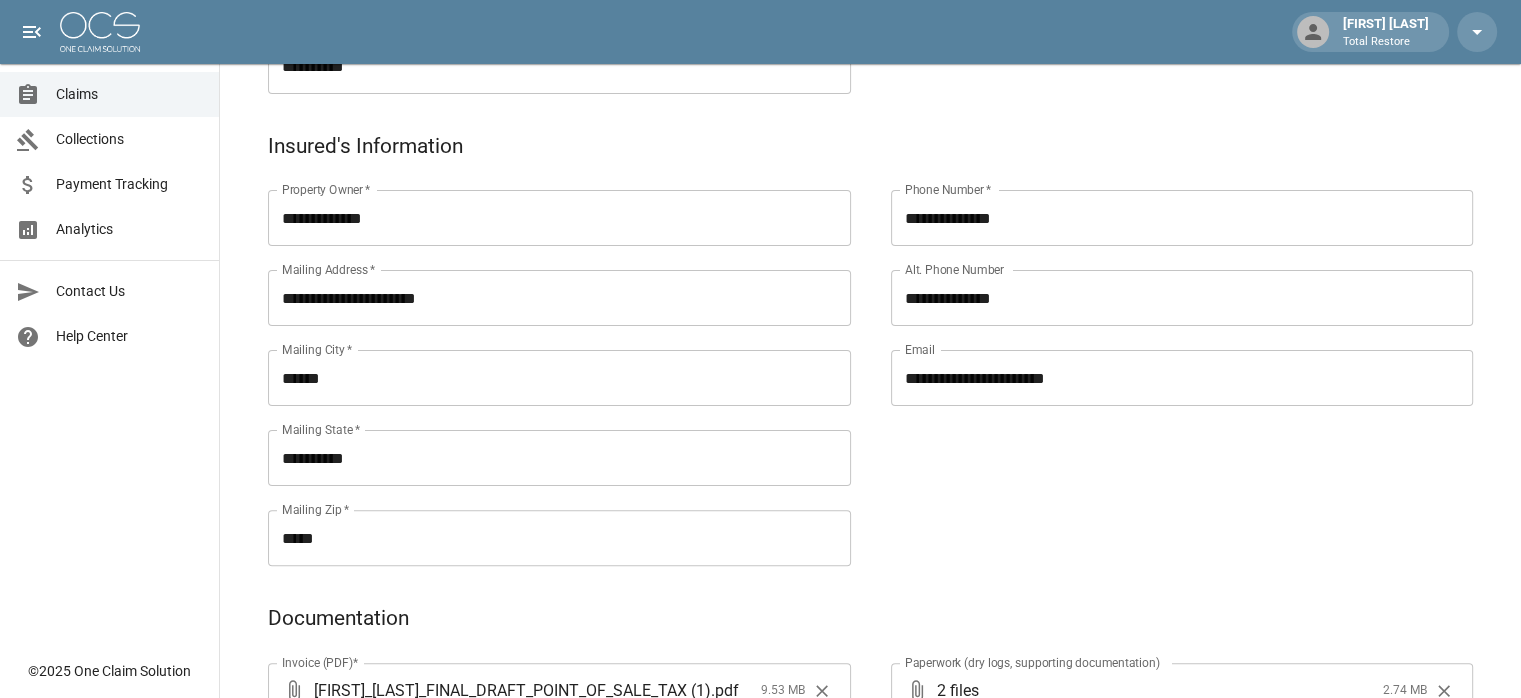 click on "**********" at bounding box center [1162, 354] 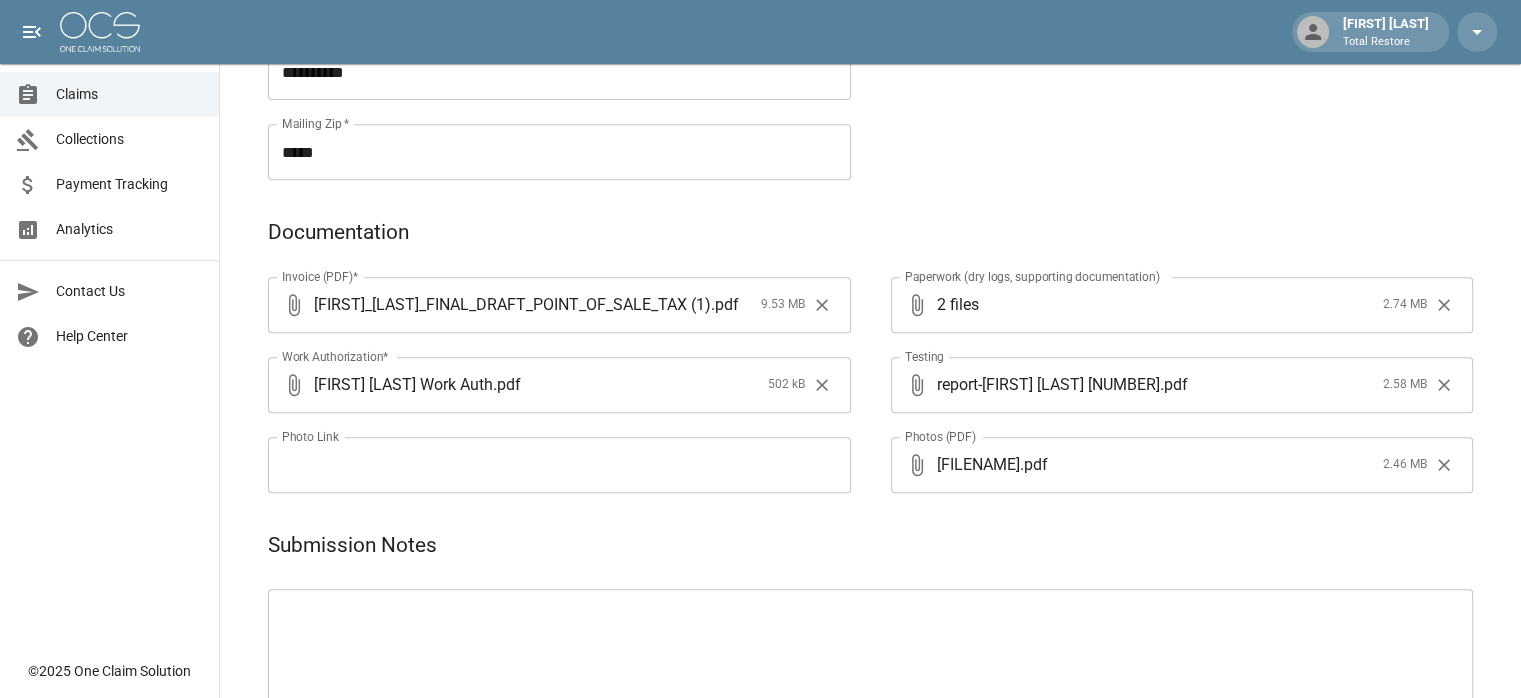 scroll, scrollTop: 973, scrollLeft: 0, axis: vertical 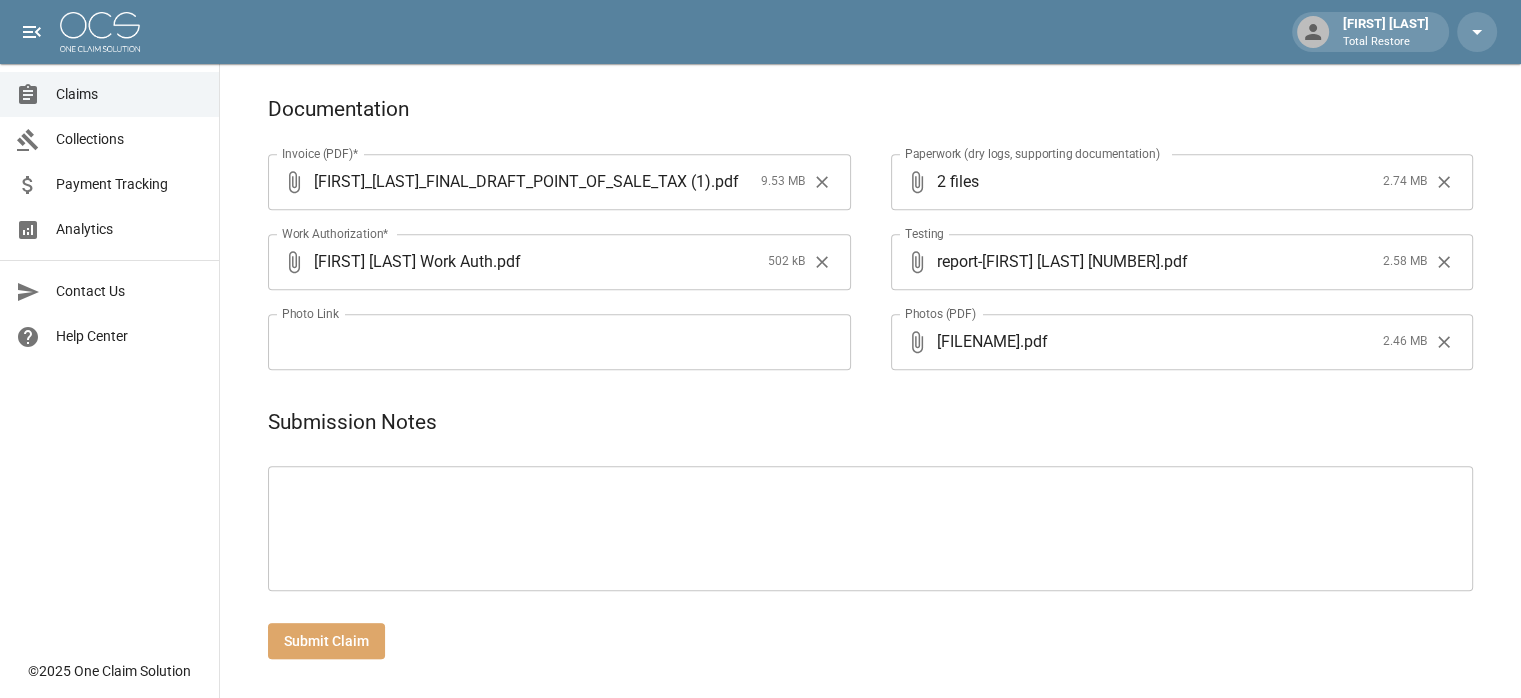 click on "Submit Claim" at bounding box center (326, 641) 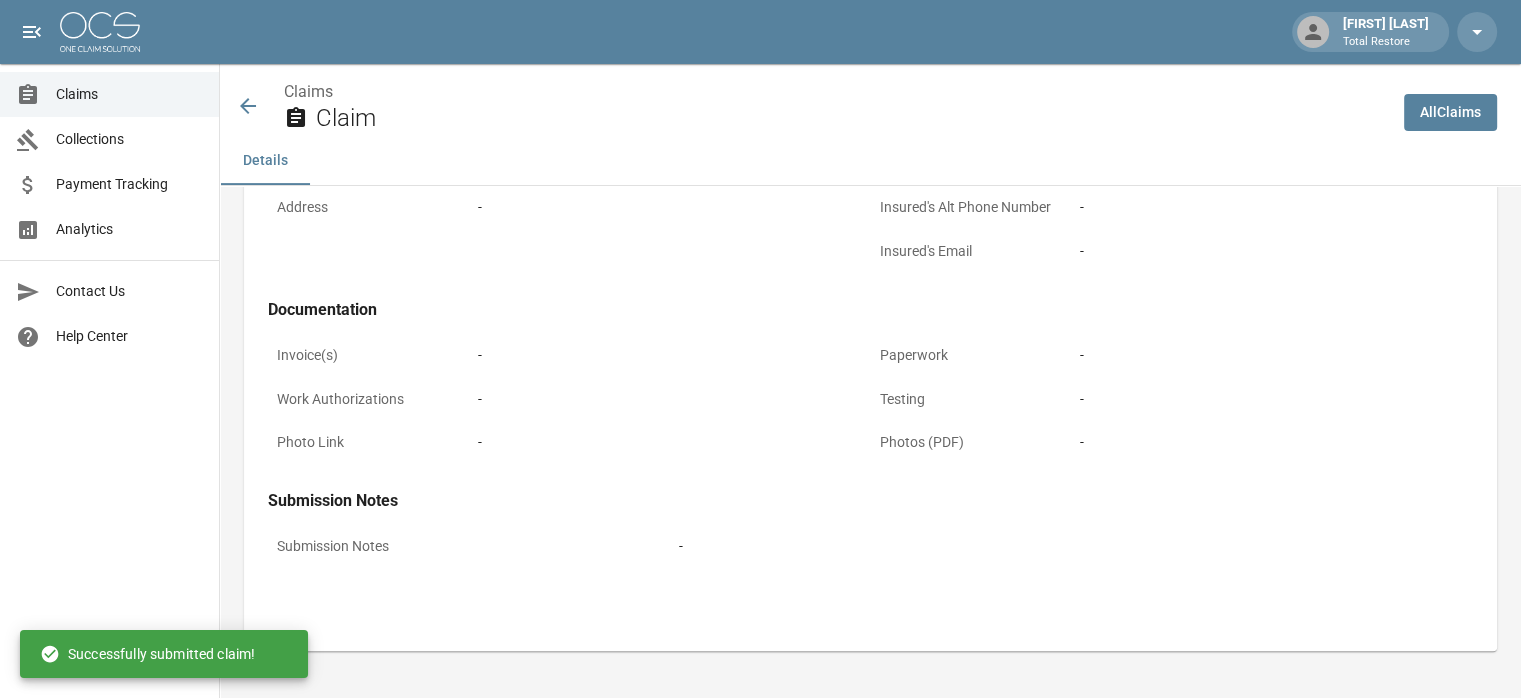 scroll, scrollTop: 973, scrollLeft: 0, axis: vertical 